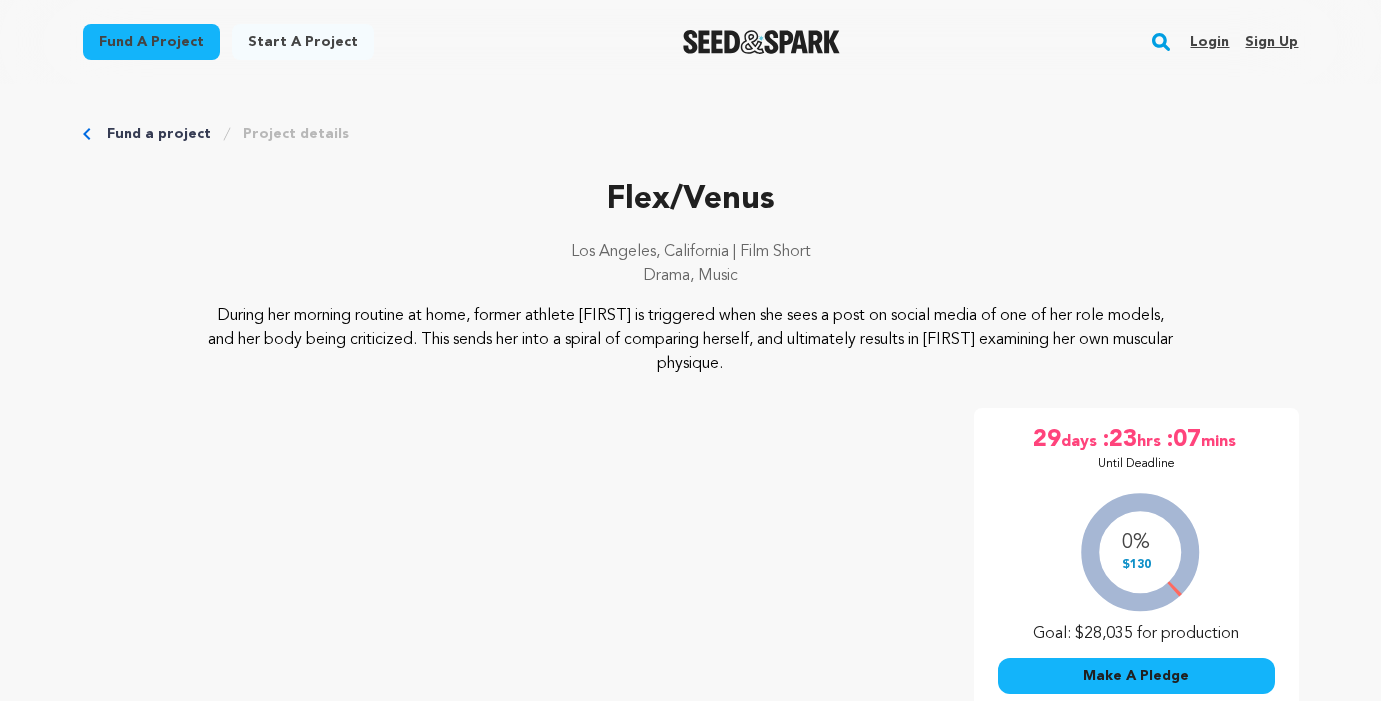 scroll, scrollTop: 0, scrollLeft: 0, axis: both 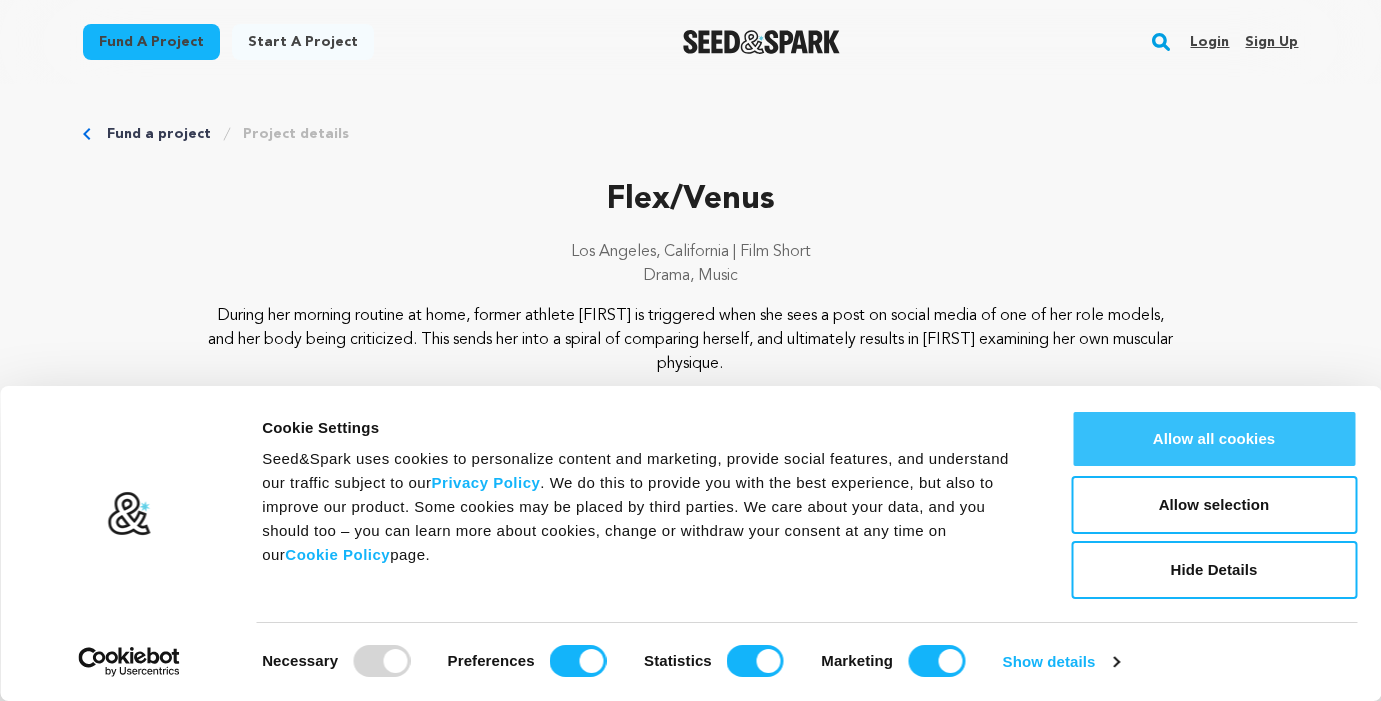 click on "Allow all cookies" at bounding box center [1214, 439] 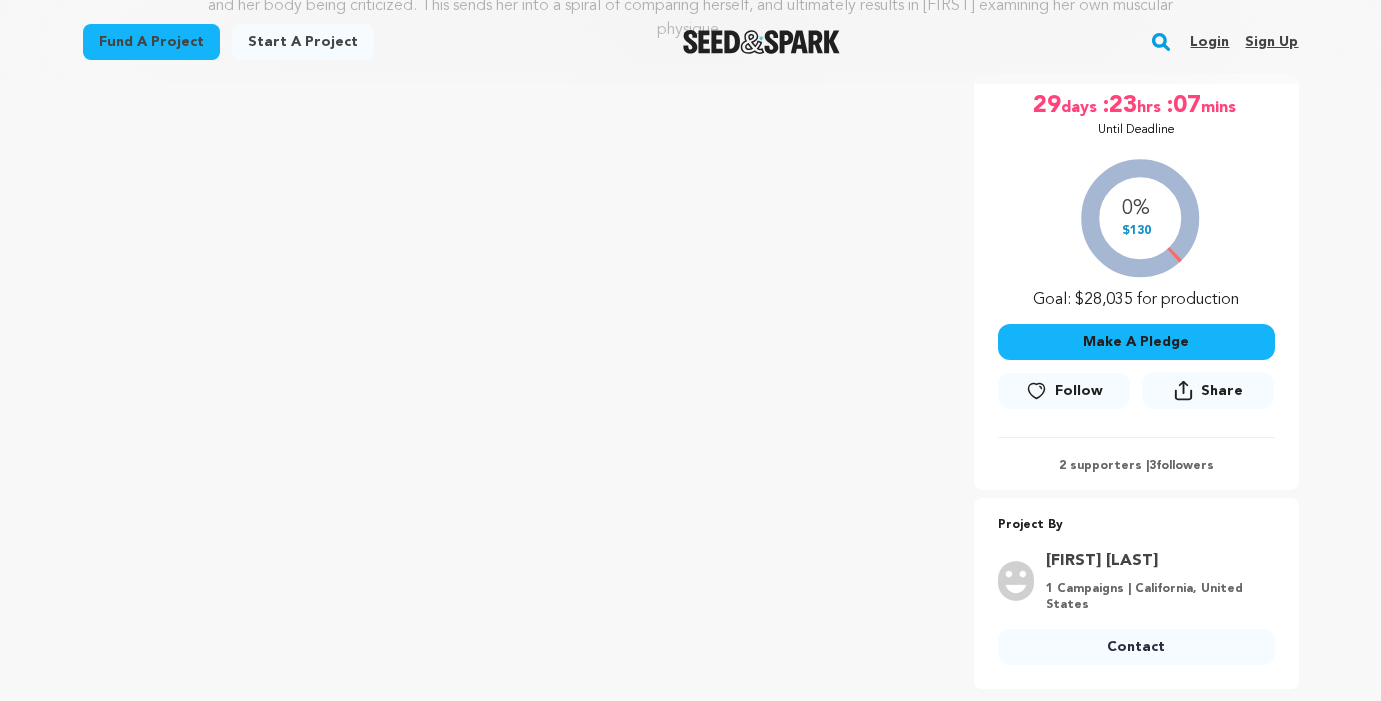 scroll, scrollTop: 326, scrollLeft: 0, axis: vertical 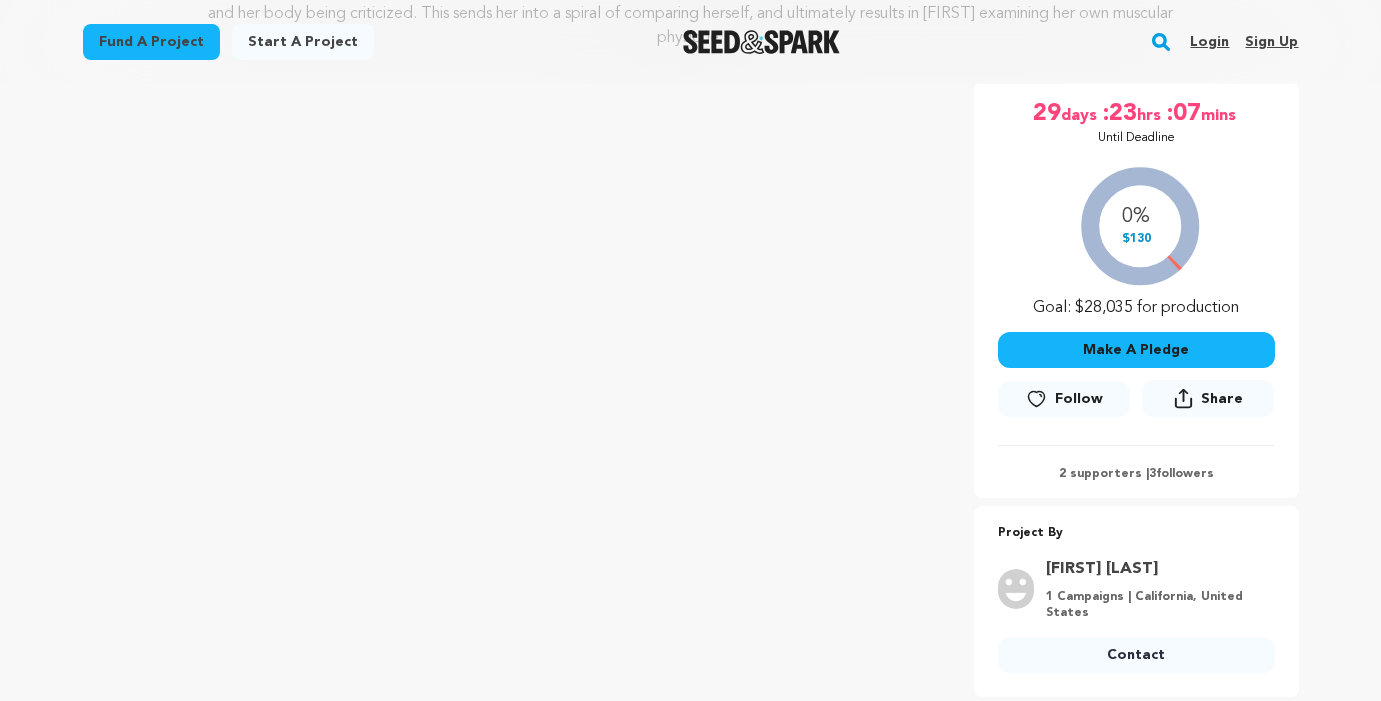 click on "Make A Pledge" at bounding box center [1136, 350] 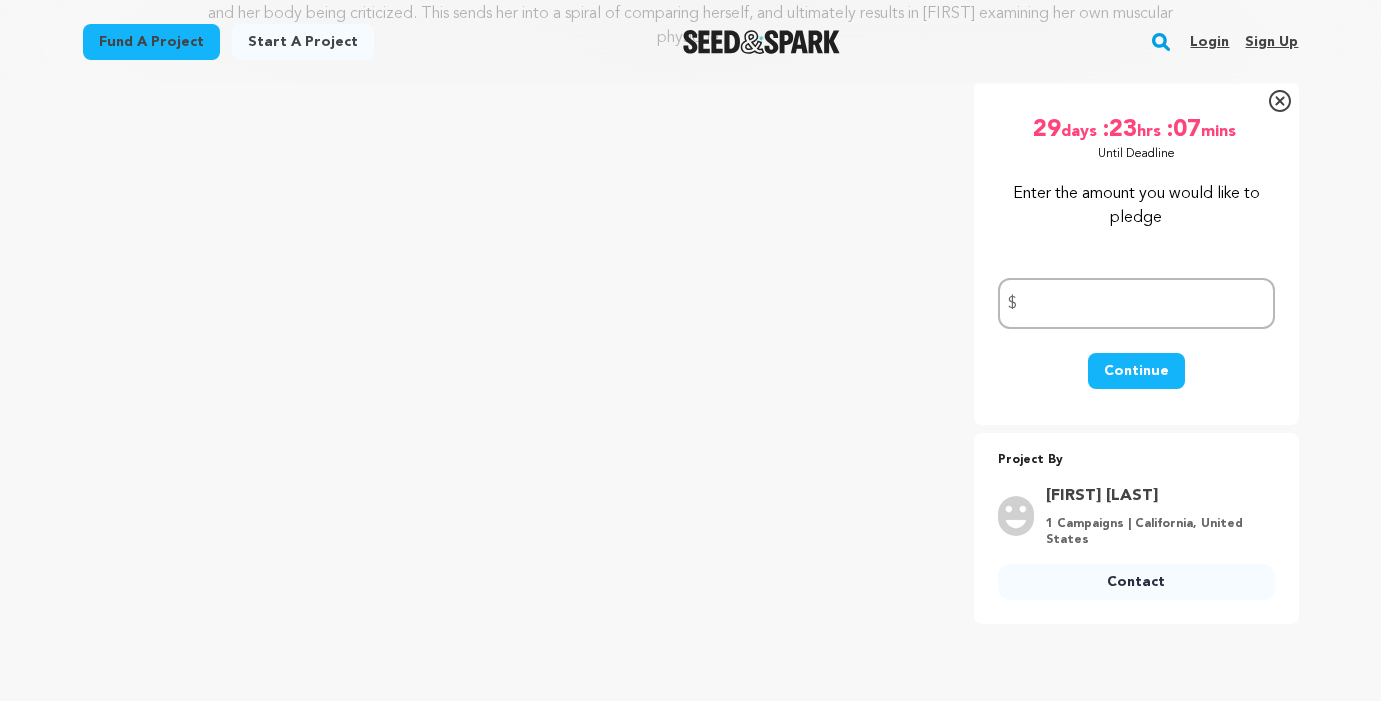click 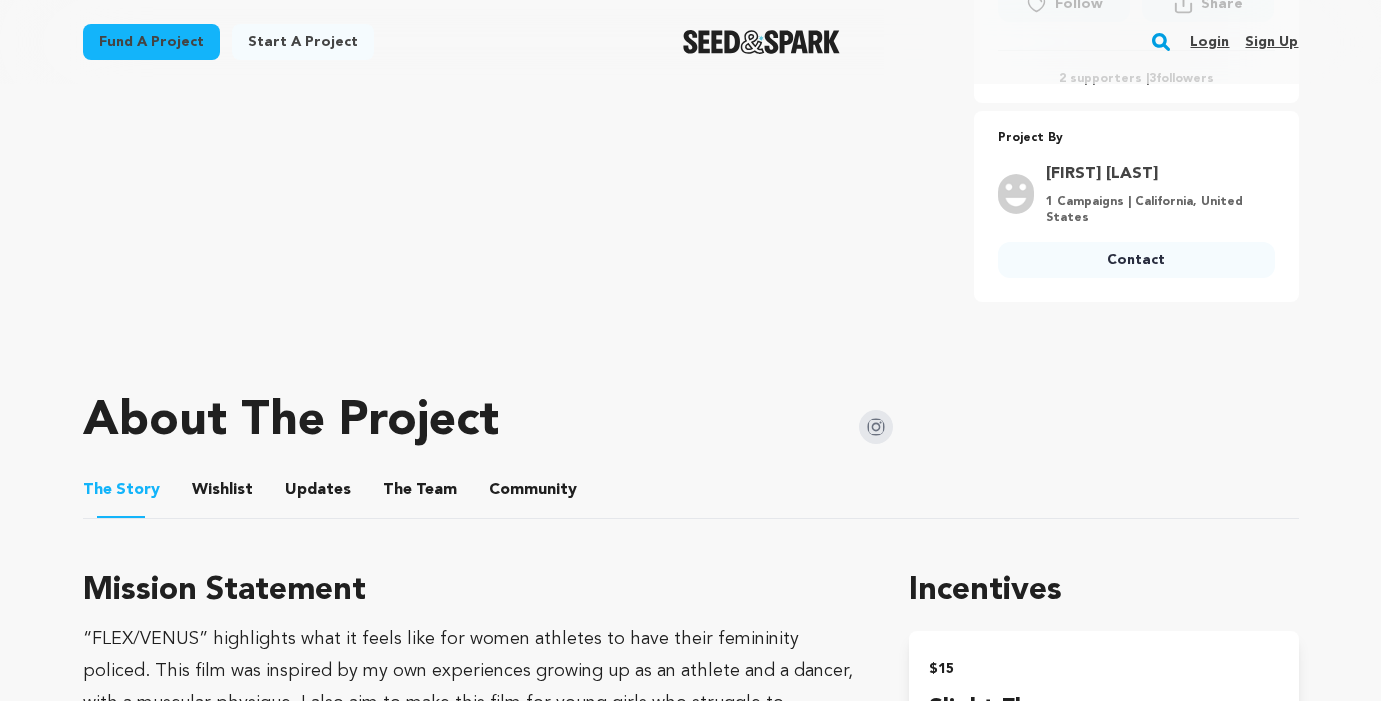 scroll, scrollTop: 723, scrollLeft: 0, axis: vertical 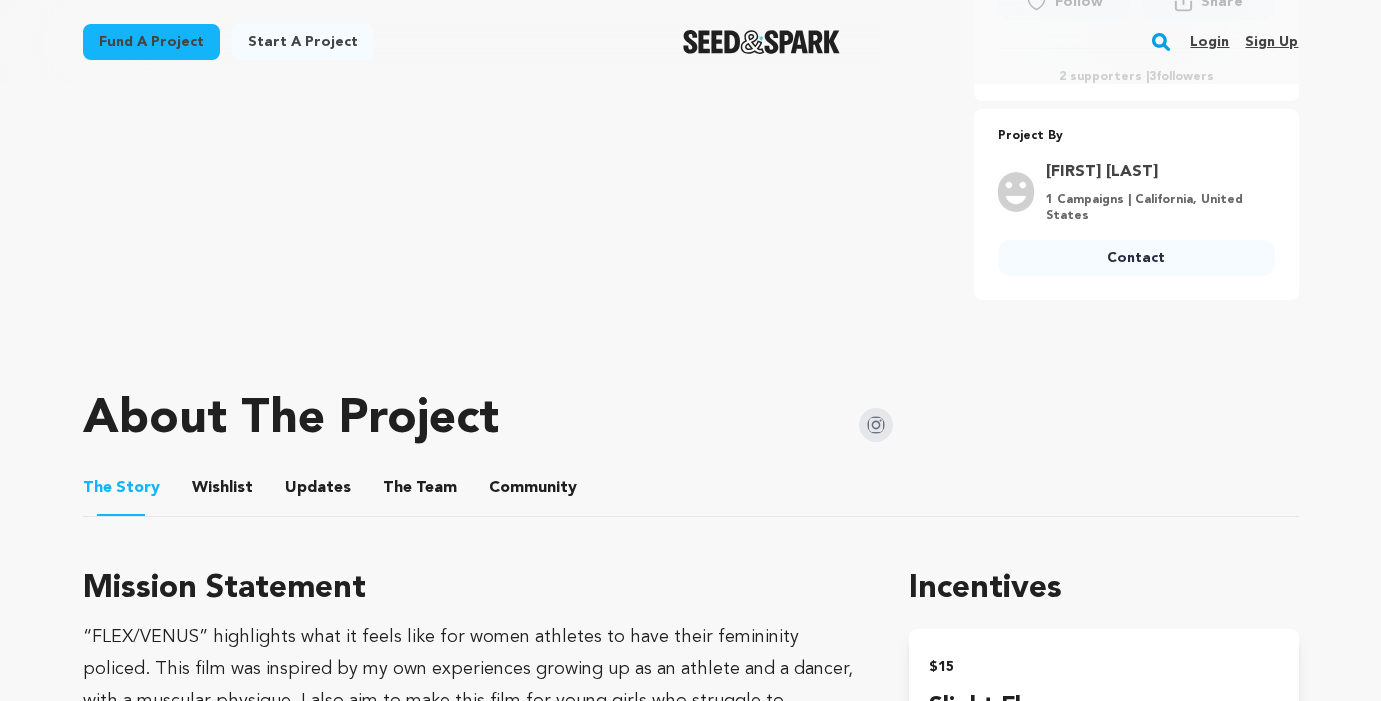 click on "The Team" at bounding box center (420, 492) 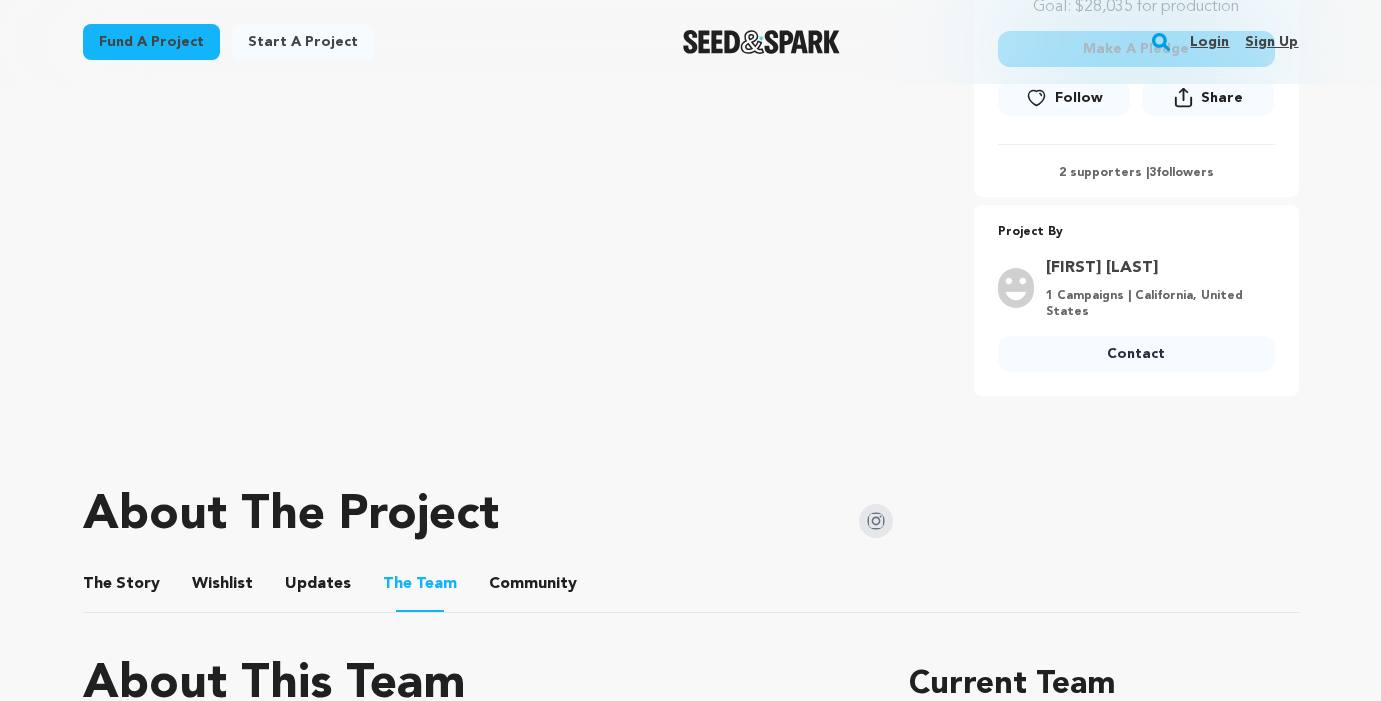 scroll, scrollTop: 692, scrollLeft: 0, axis: vertical 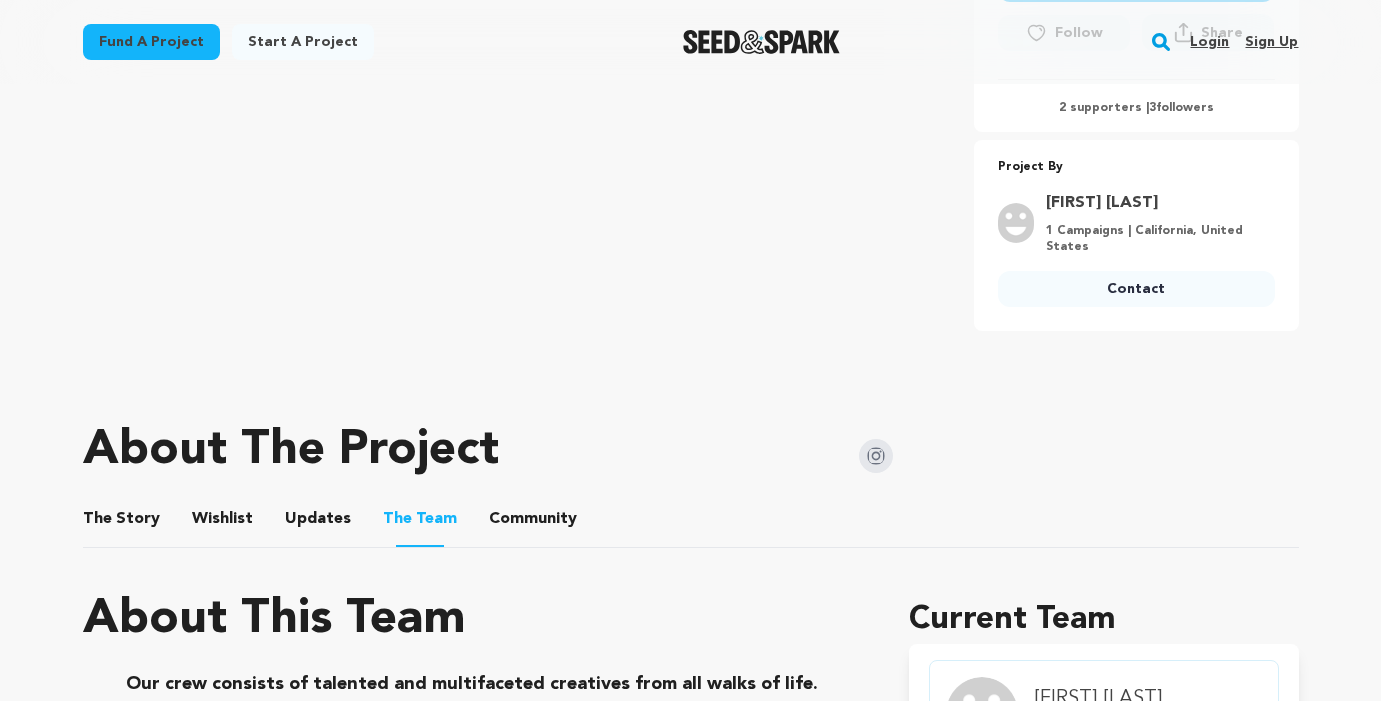 click on "Community
Community" at bounding box center [533, 519] 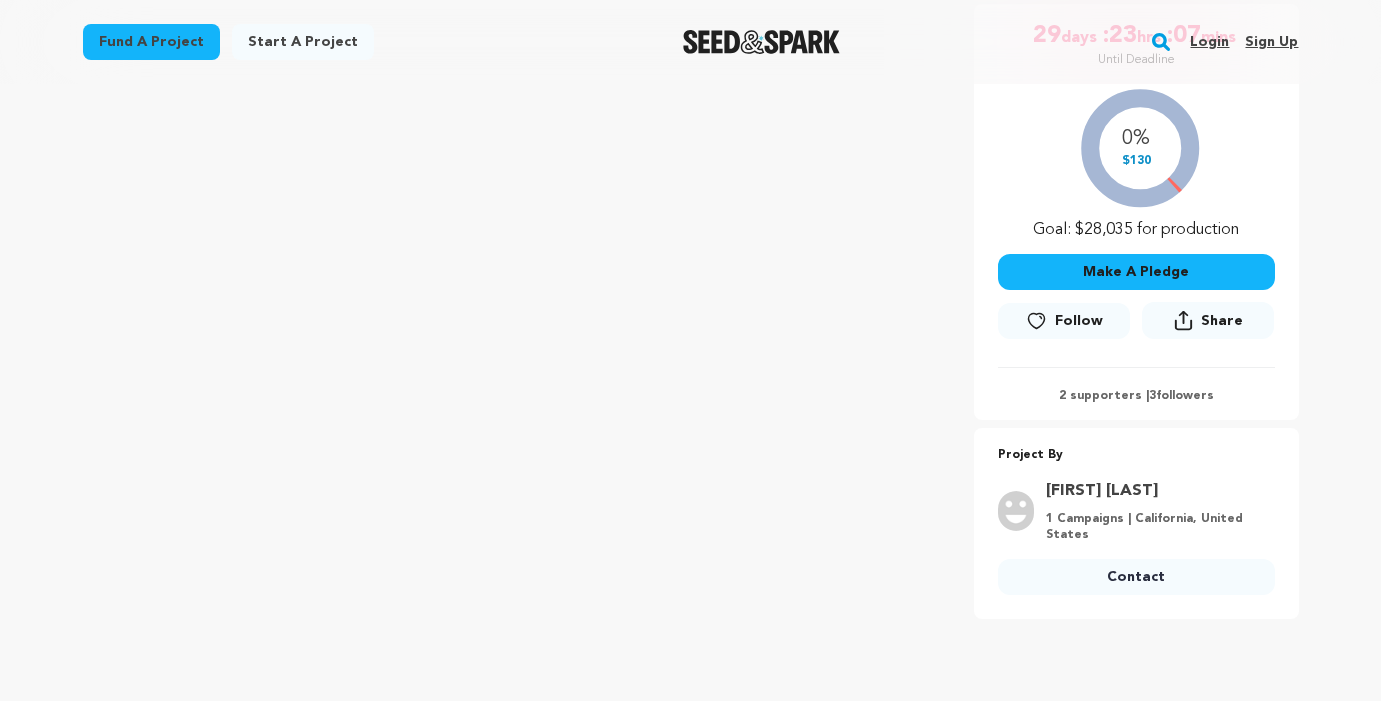 scroll, scrollTop: 226, scrollLeft: 0, axis: vertical 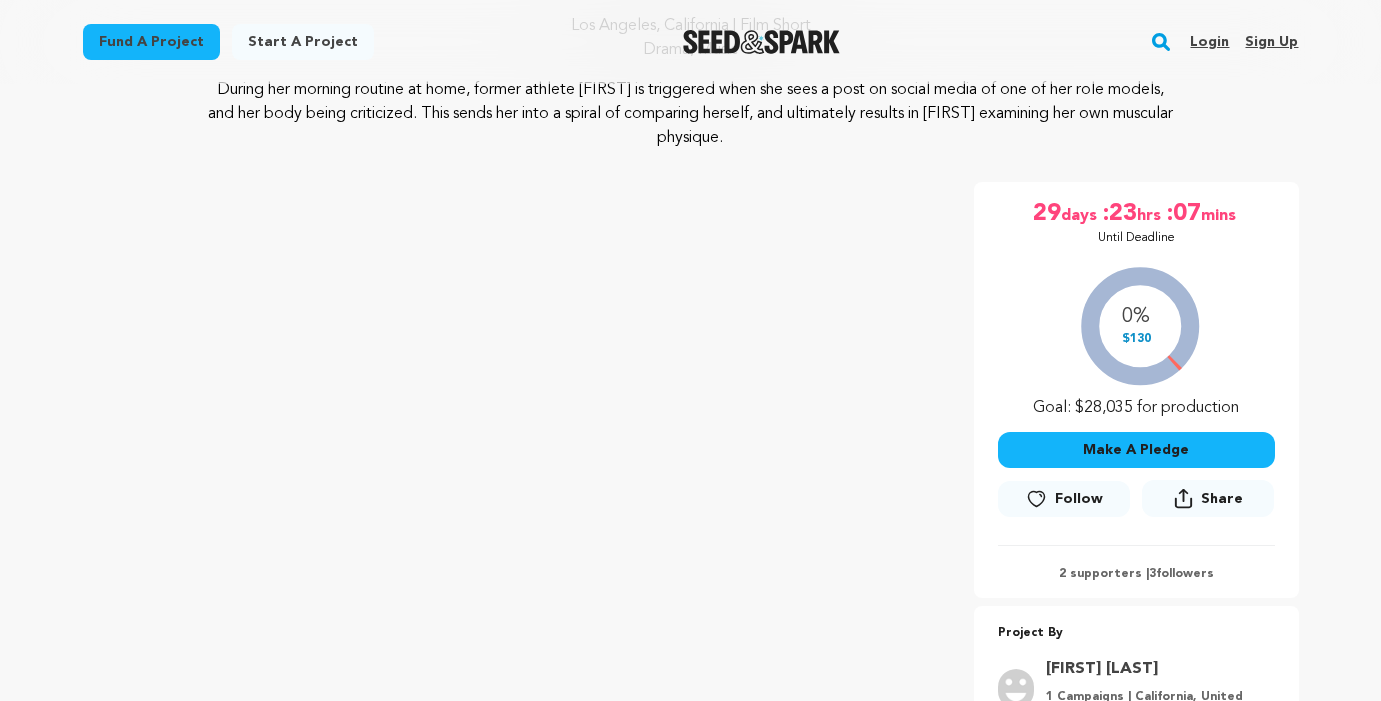 click on "Make A Pledge" at bounding box center [1136, 450] 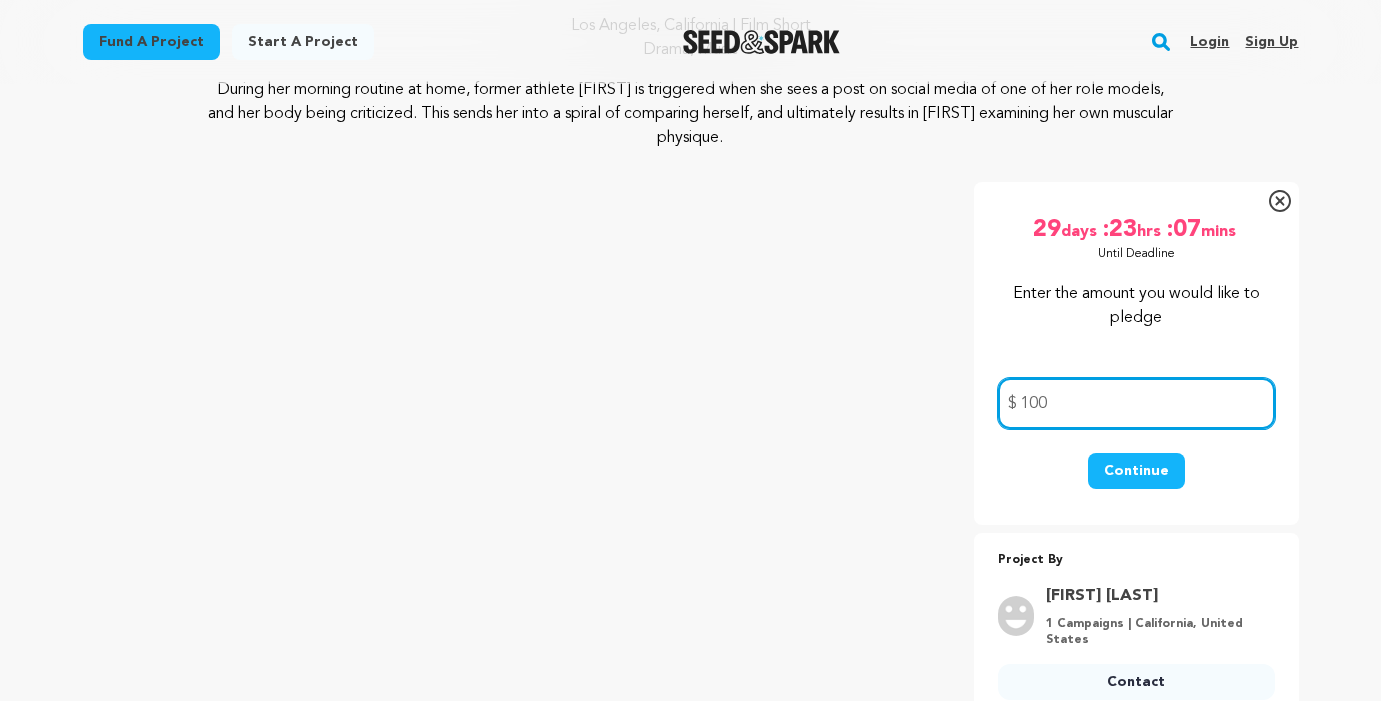 type on "100" 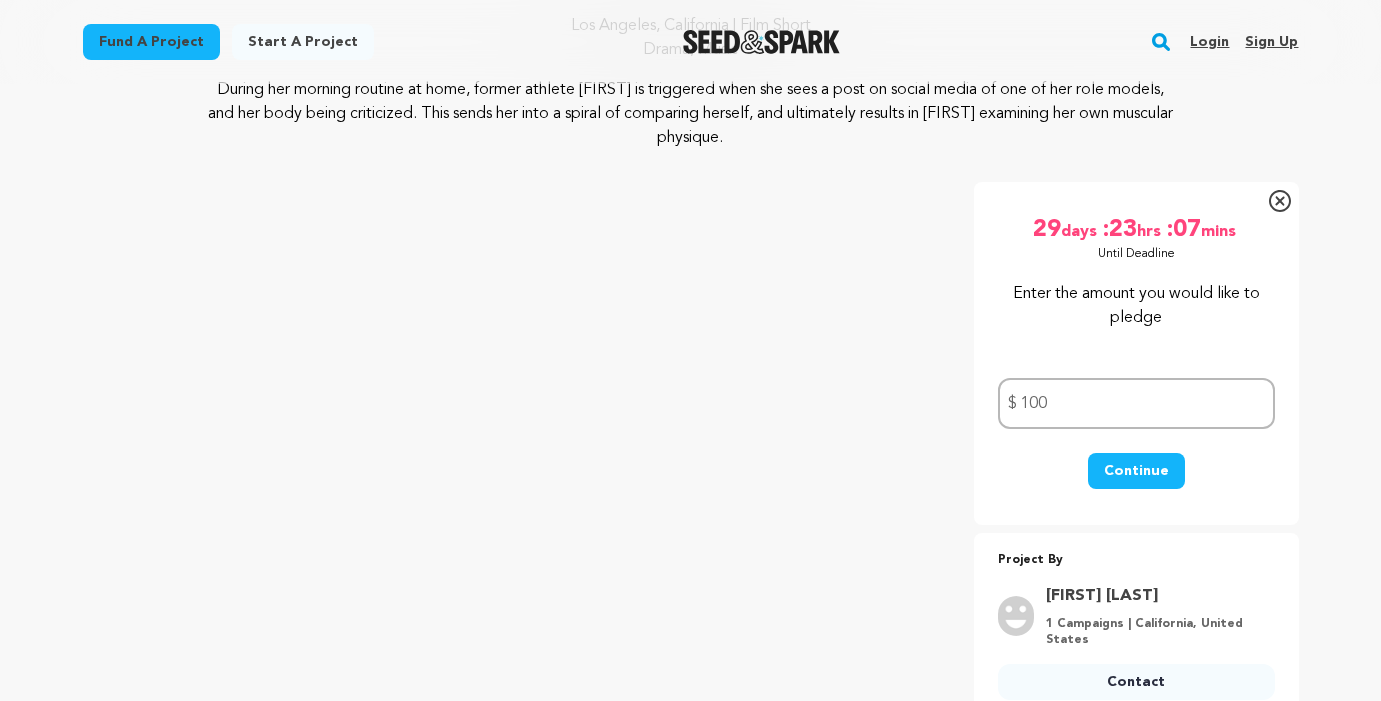 click on "Continue" at bounding box center (1136, 471) 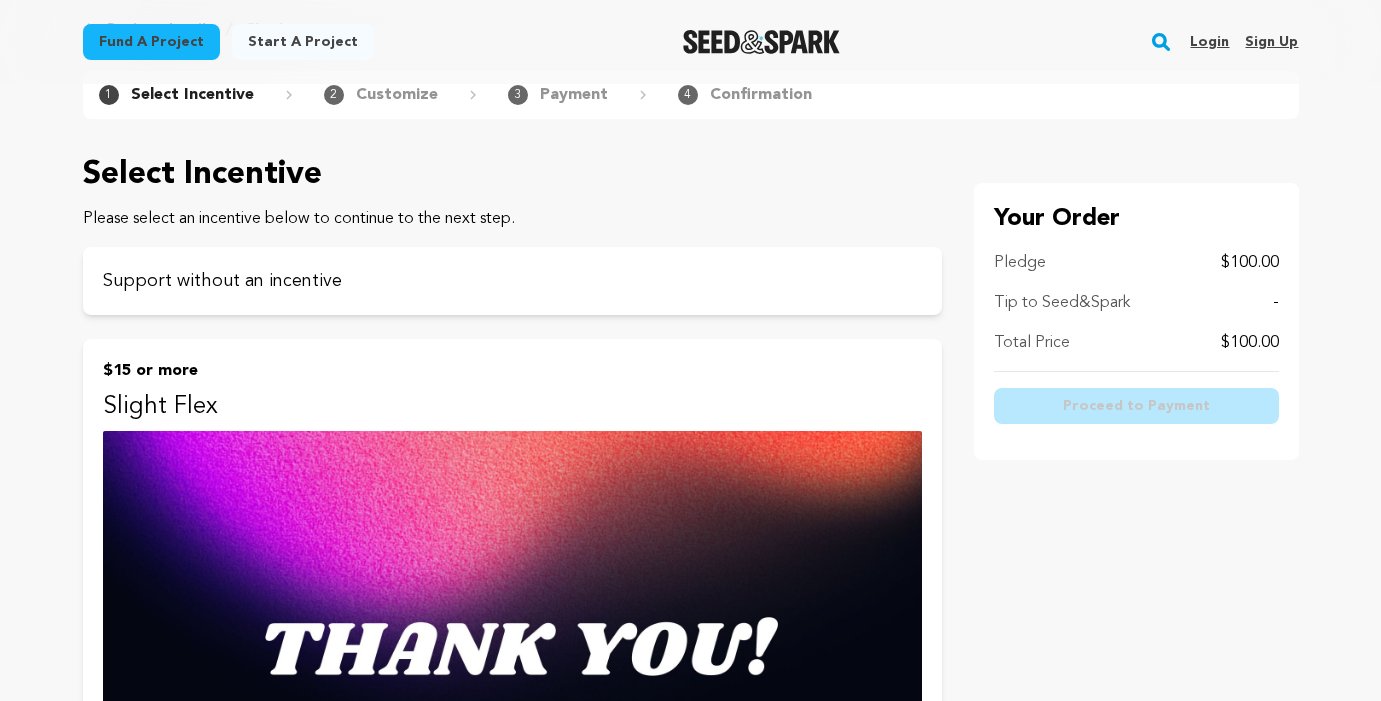 scroll, scrollTop: 108, scrollLeft: 0, axis: vertical 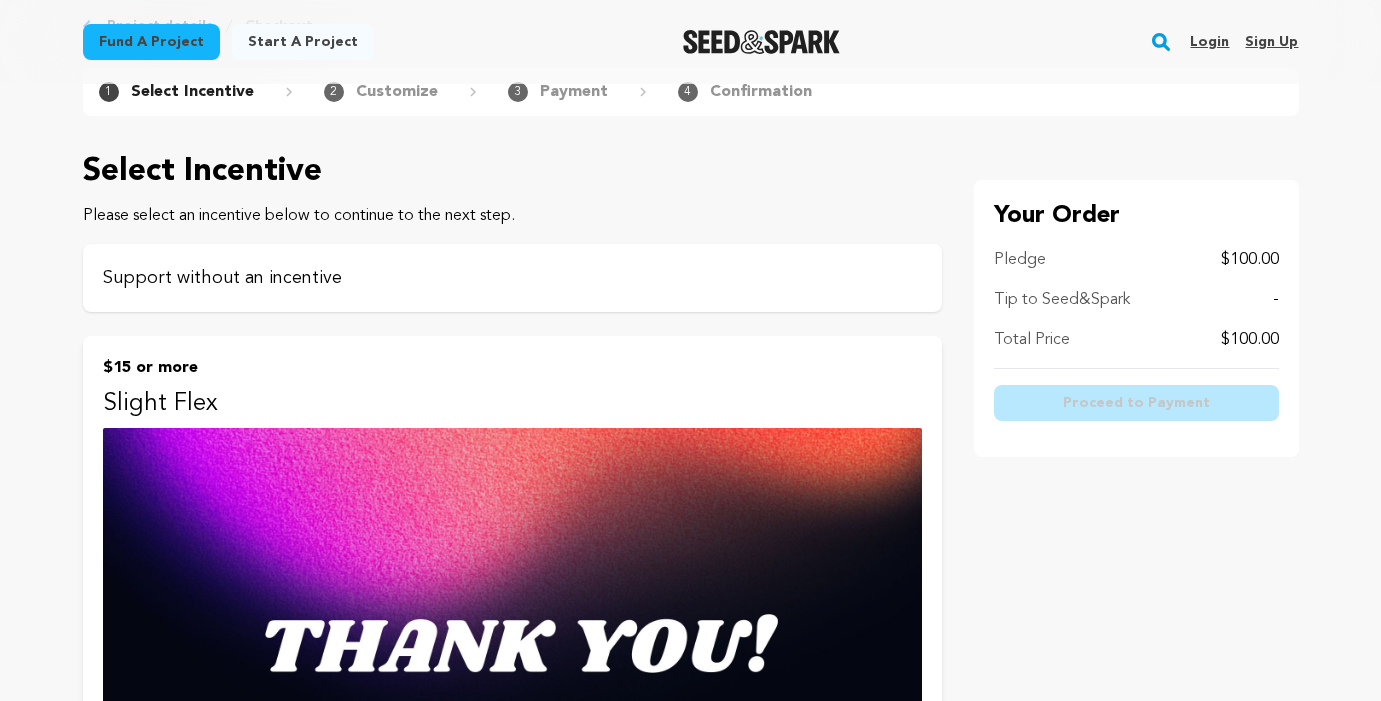click on "Support without an incentive" at bounding box center (512, 278) 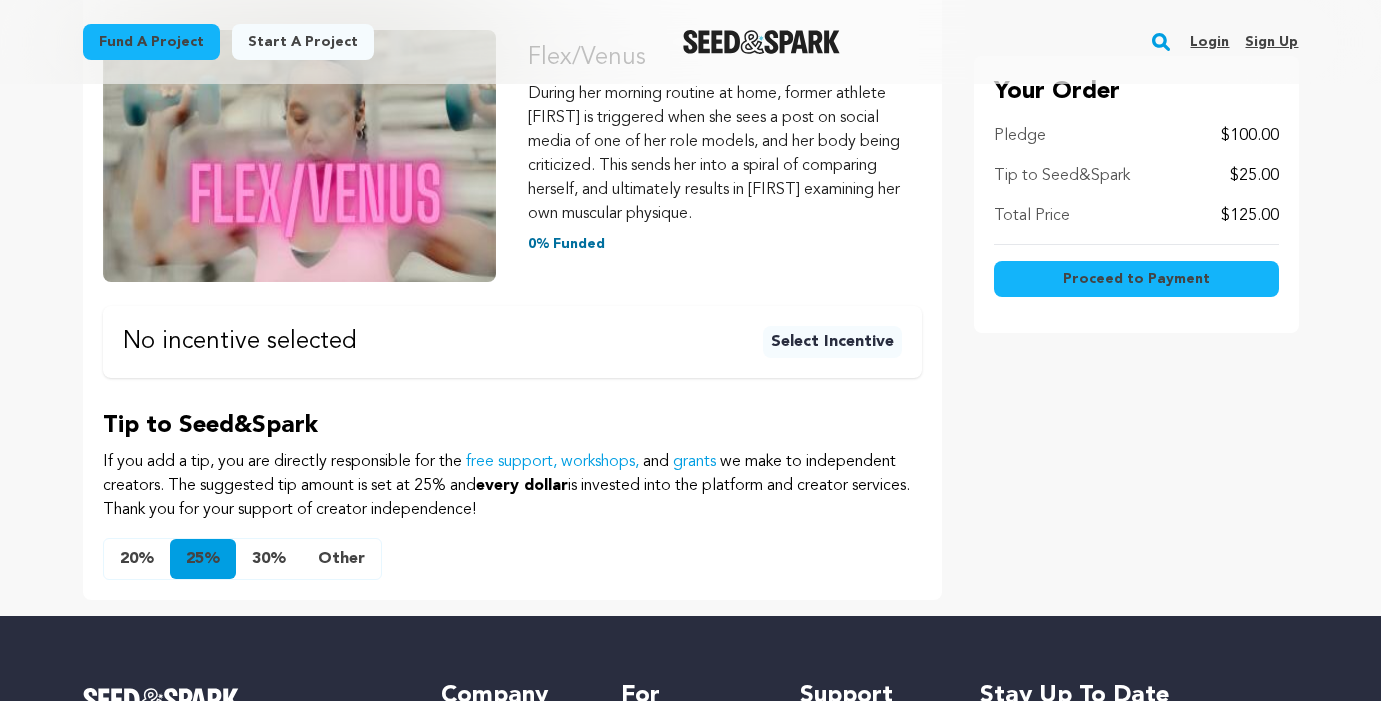 scroll, scrollTop: 538, scrollLeft: 0, axis: vertical 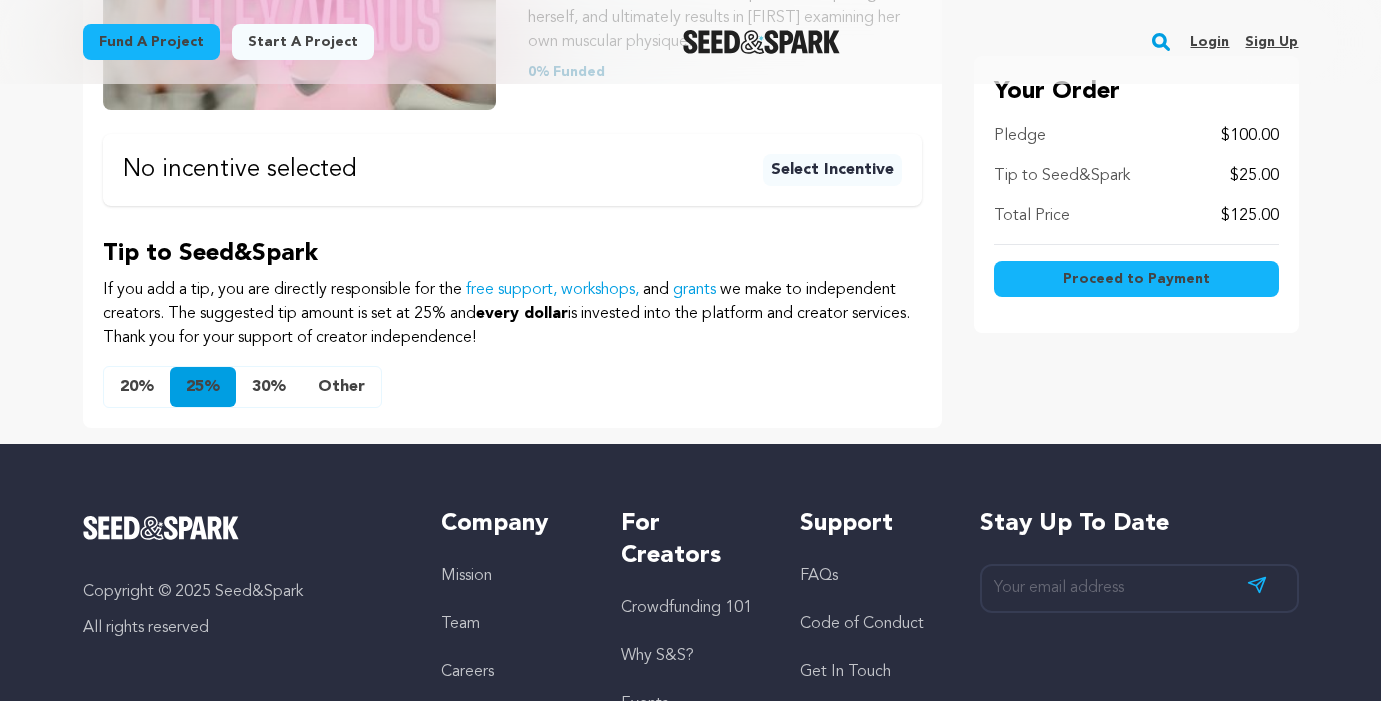 click on "Other" at bounding box center [341, 387] 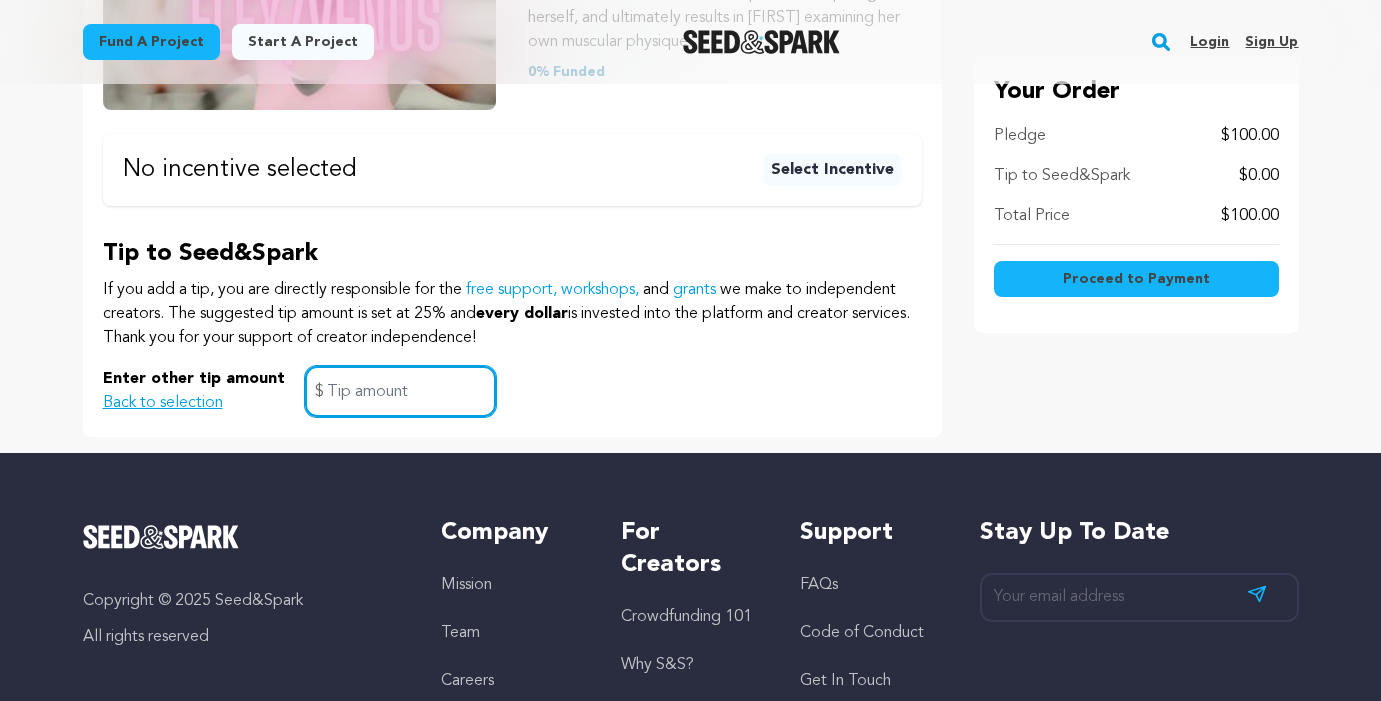 click at bounding box center [400, 391] 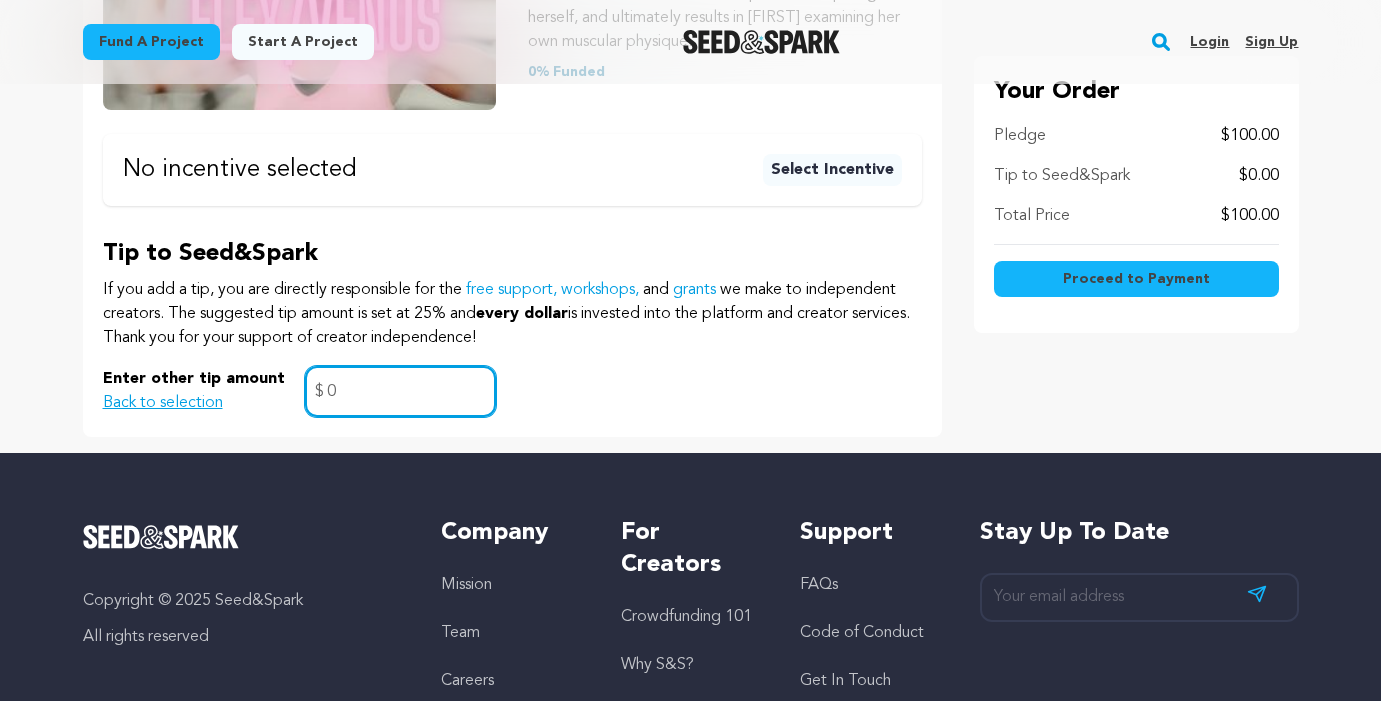 type on "0" 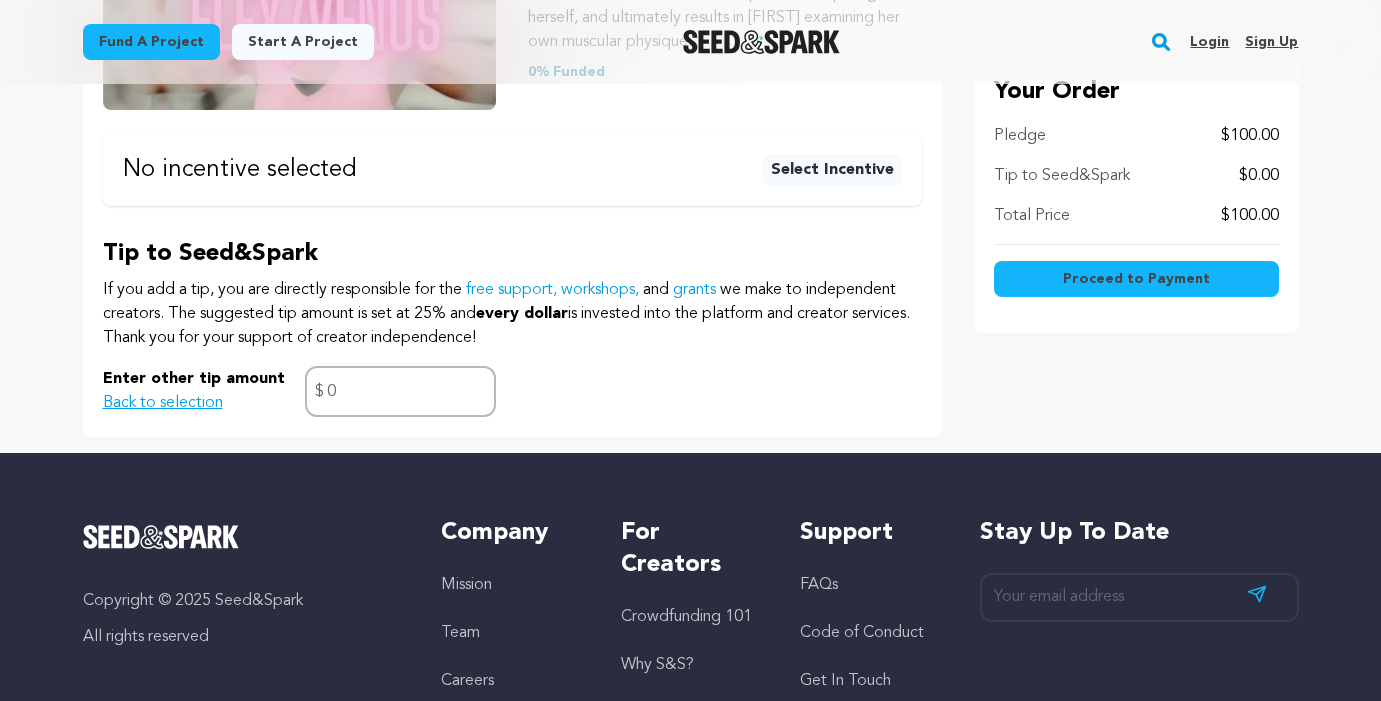 click on "Project details
Checkout
1
Select Incentive
2
Customize
3
Payment
4" at bounding box center [691, -1] 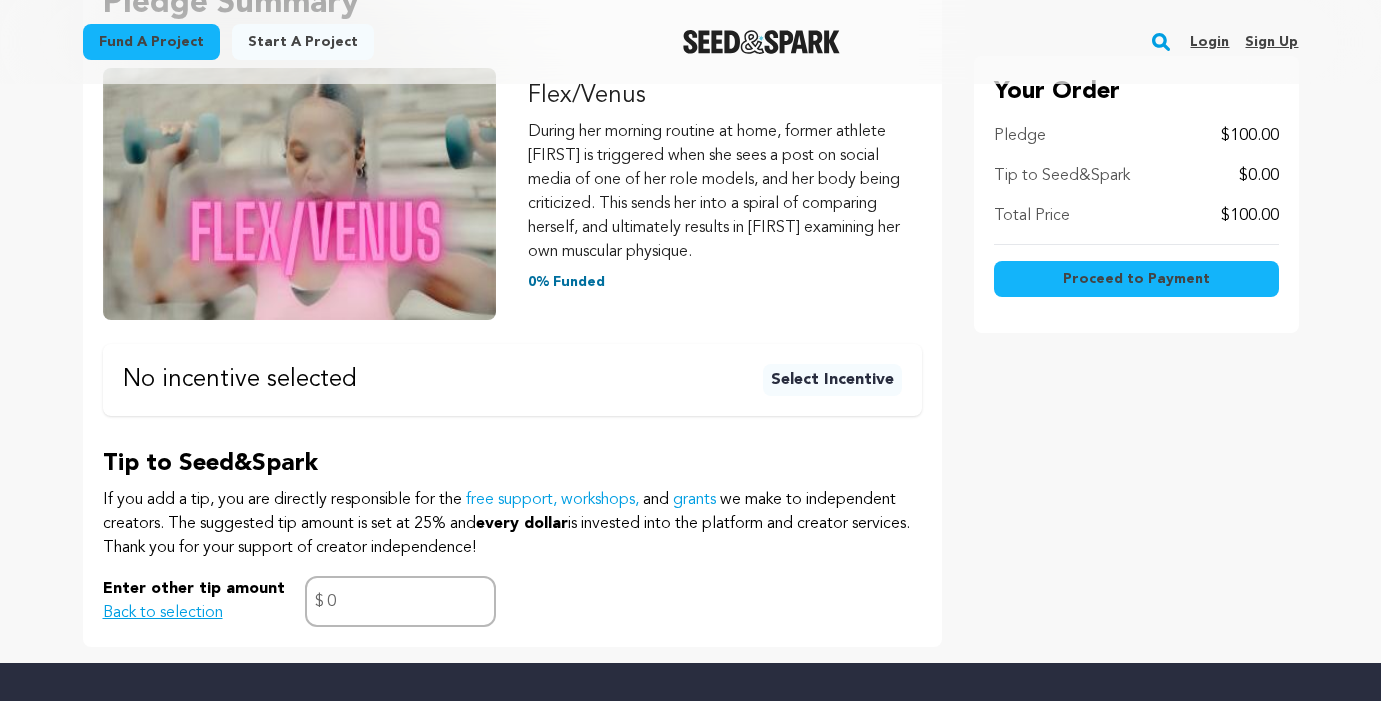 scroll, scrollTop: 330, scrollLeft: 0, axis: vertical 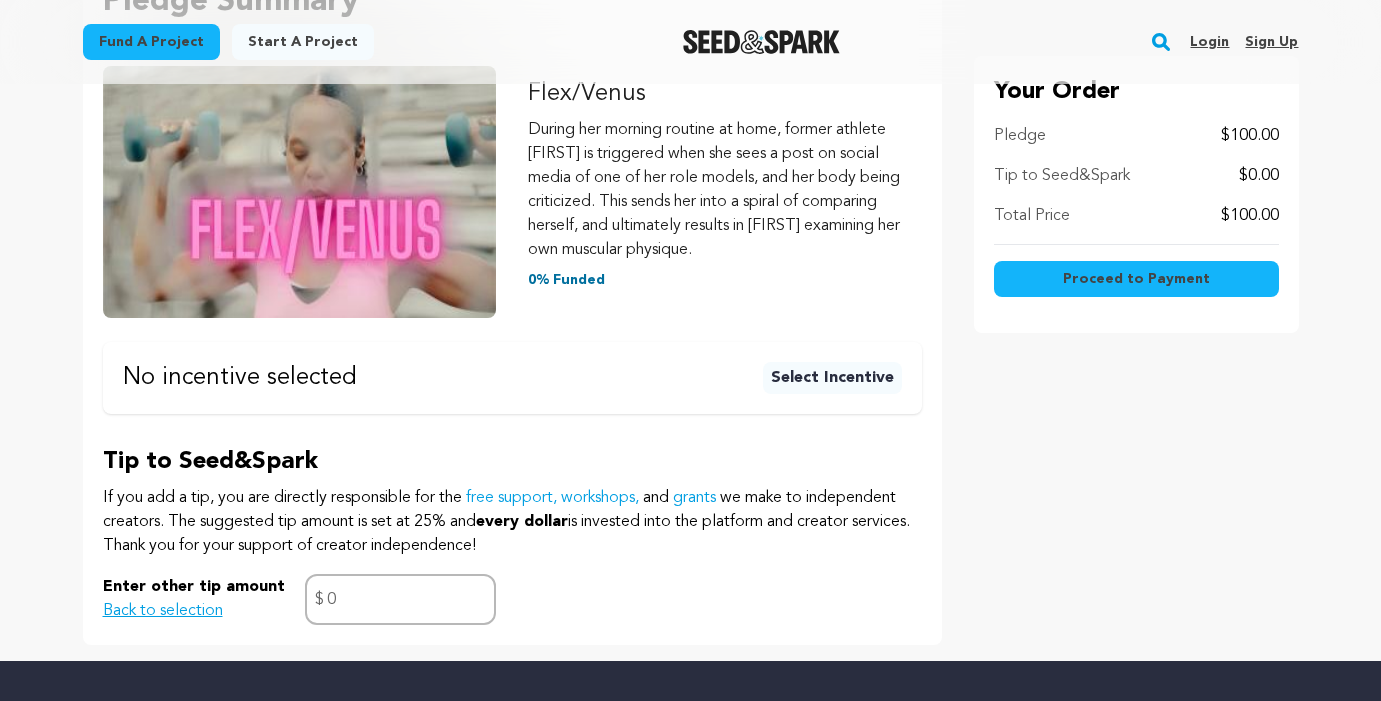 click on "Proceed to Payment" at bounding box center [1136, 279] 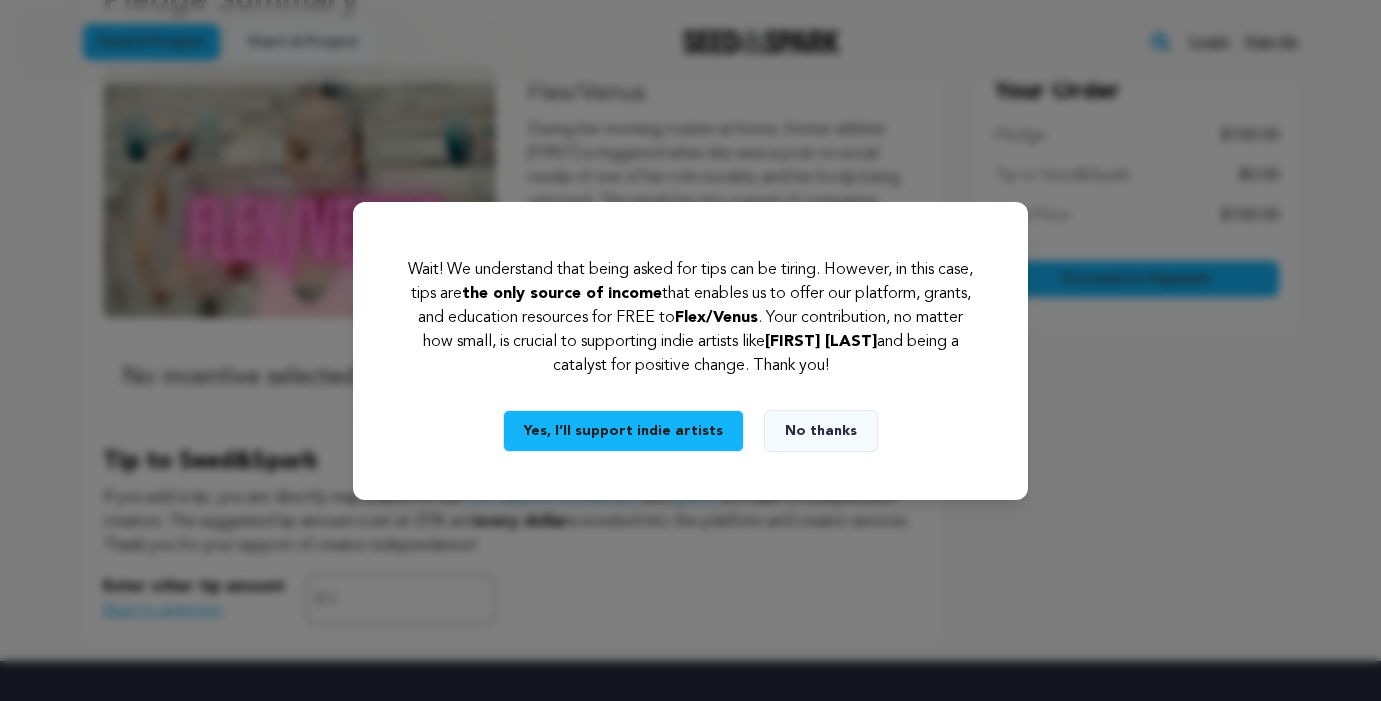 click on "No thanks" at bounding box center [821, 431] 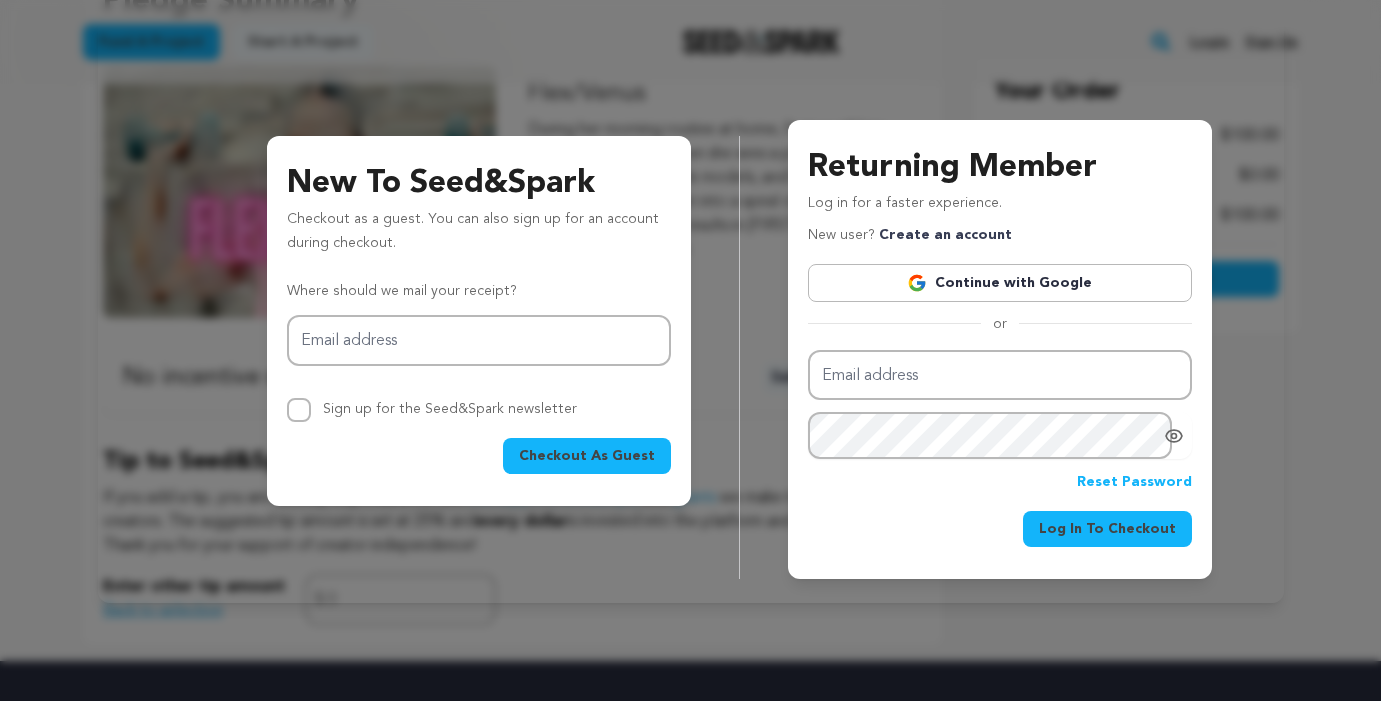 click on "New To Seed&Spark
Checkout as a guest. You can also sign up for an account during checkout.
Where should we mail your receipt?
Email address
Sign up for the Seed&Spark newsletter
Checkout As Guest
Returning Member
Log in for a faster experience." at bounding box center (691, 309) 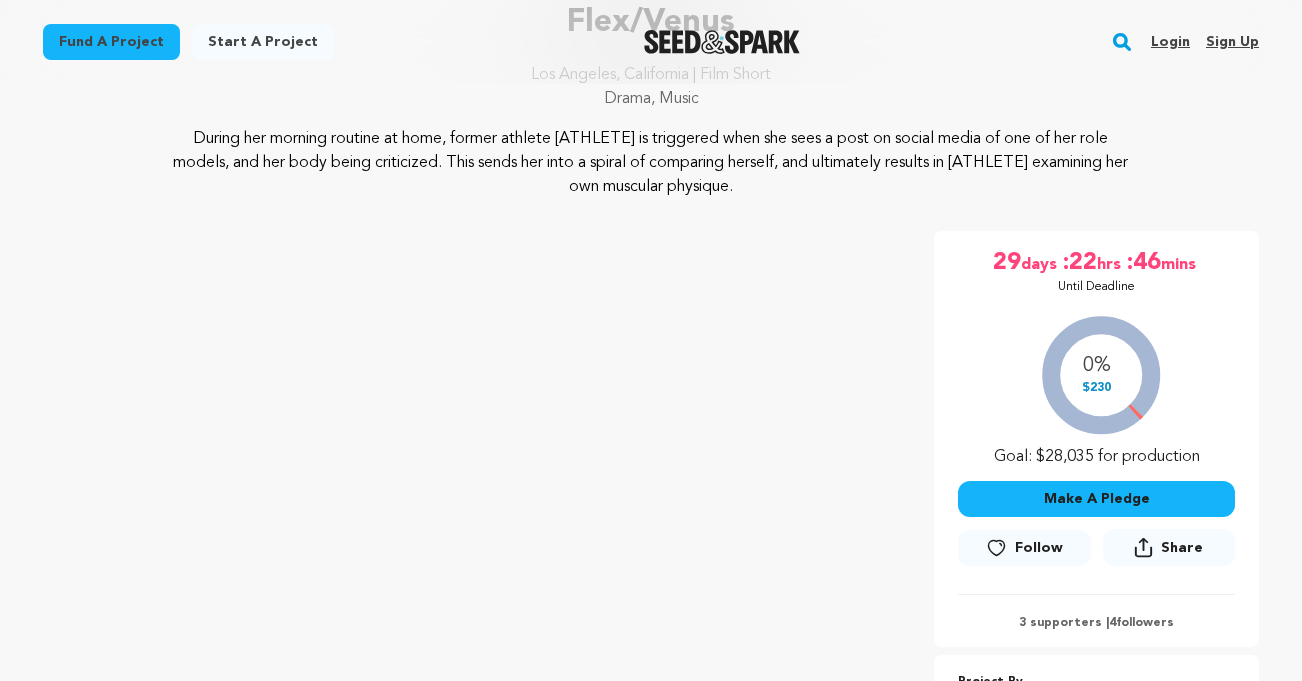 scroll, scrollTop: 207, scrollLeft: 0, axis: vertical 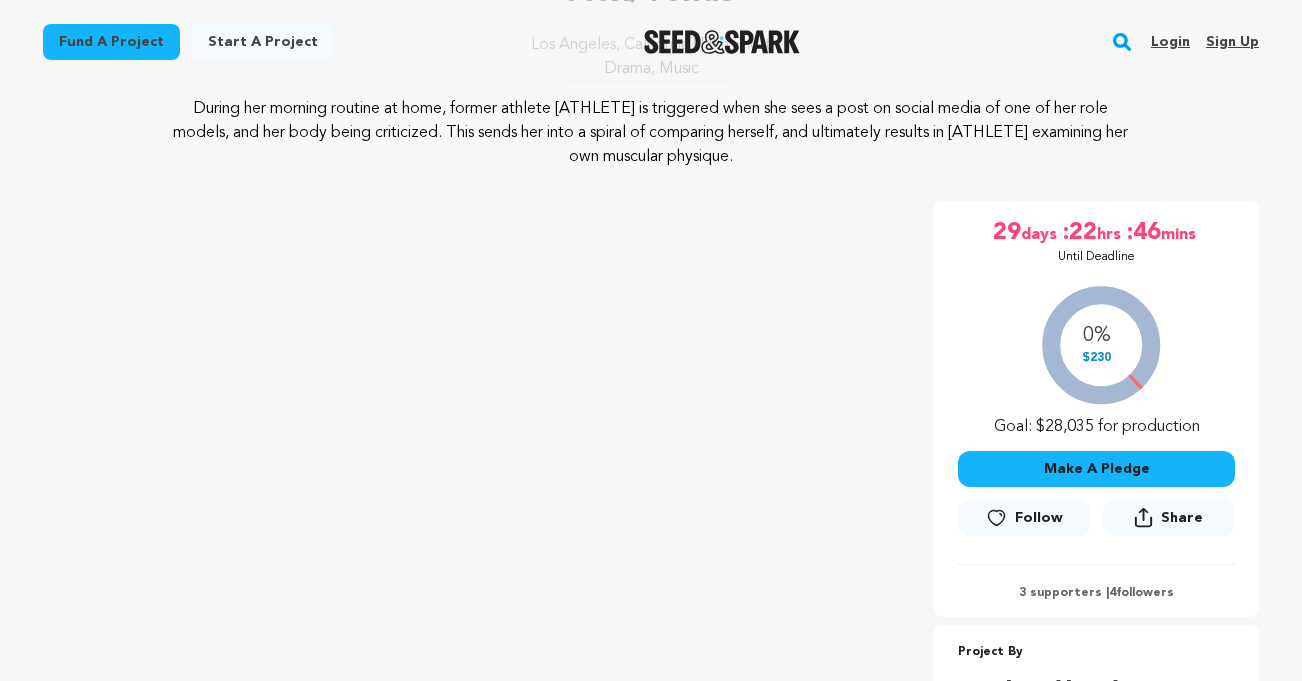 click on "Make A Pledge" at bounding box center [1096, 469] 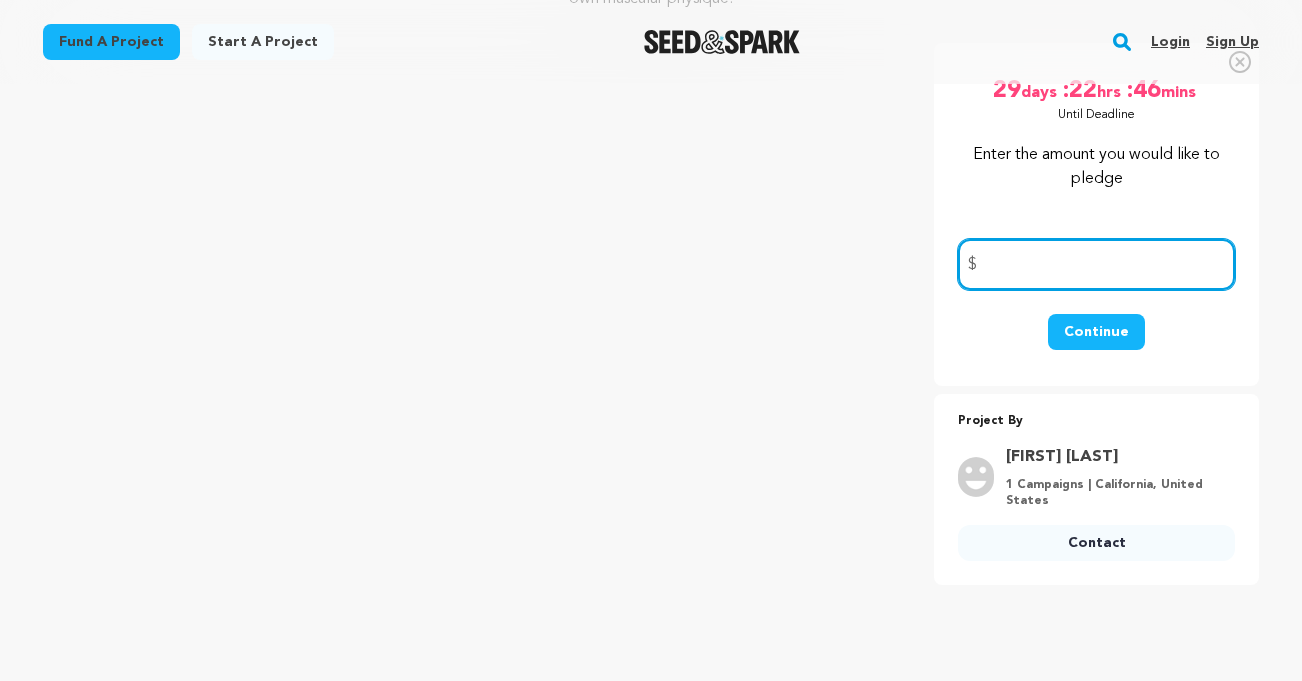 scroll, scrollTop: 370, scrollLeft: 0, axis: vertical 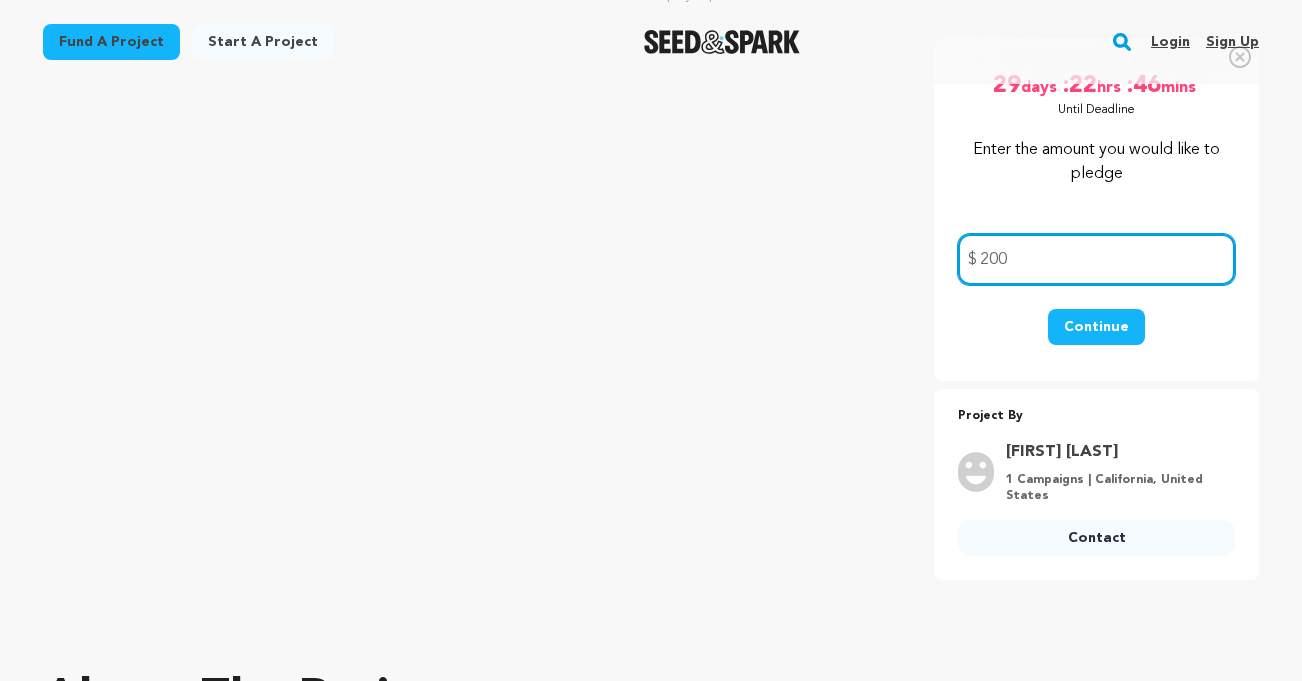 type on "200" 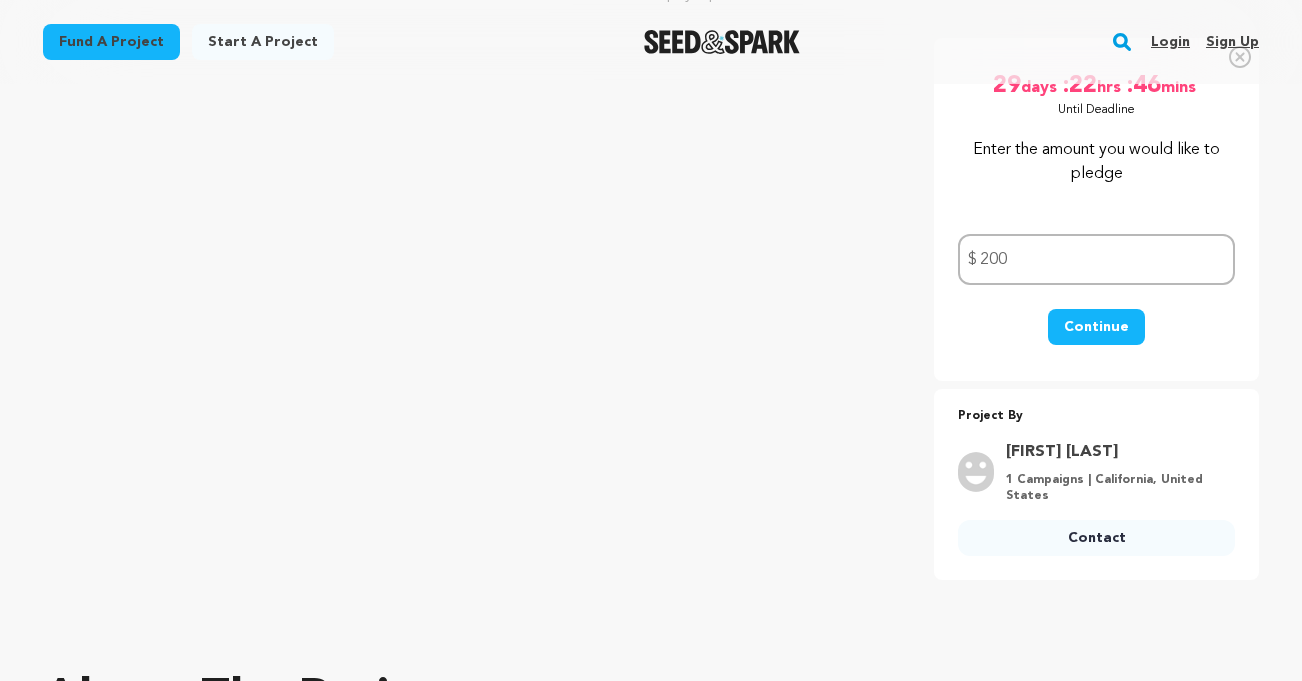 click on "Continue" at bounding box center (1096, 327) 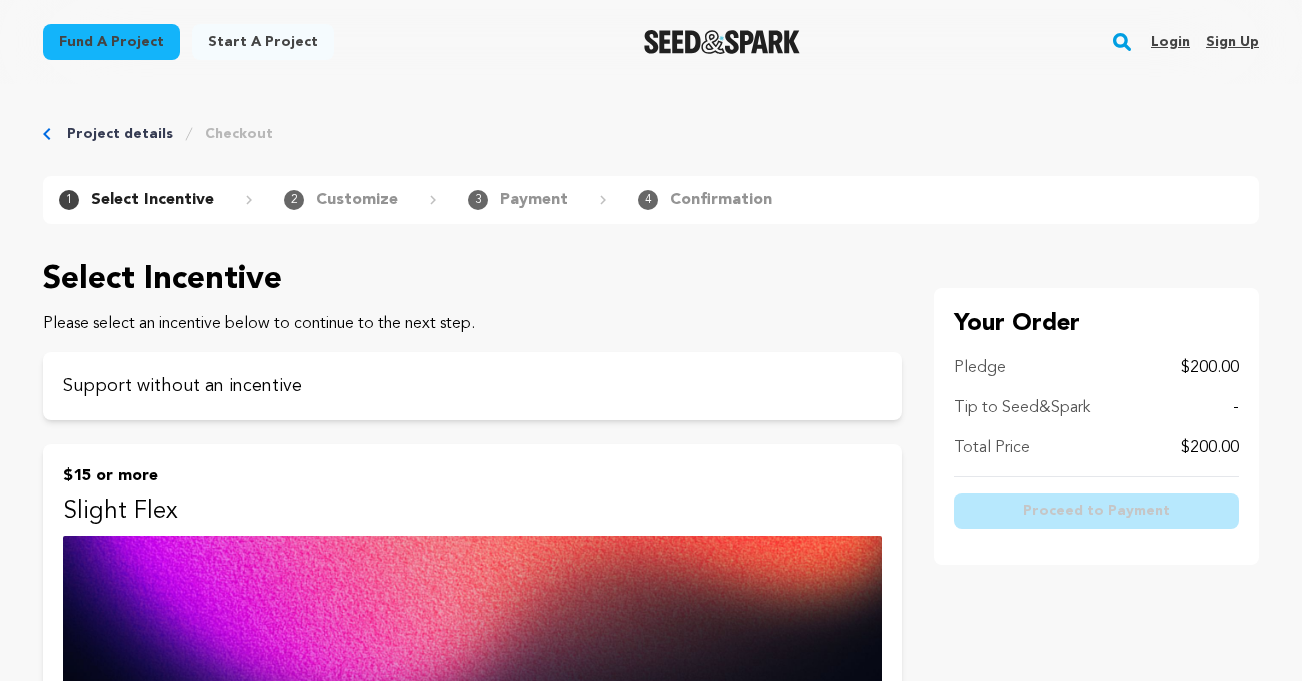 scroll, scrollTop: 0, scrollLeft: 0, axis: both 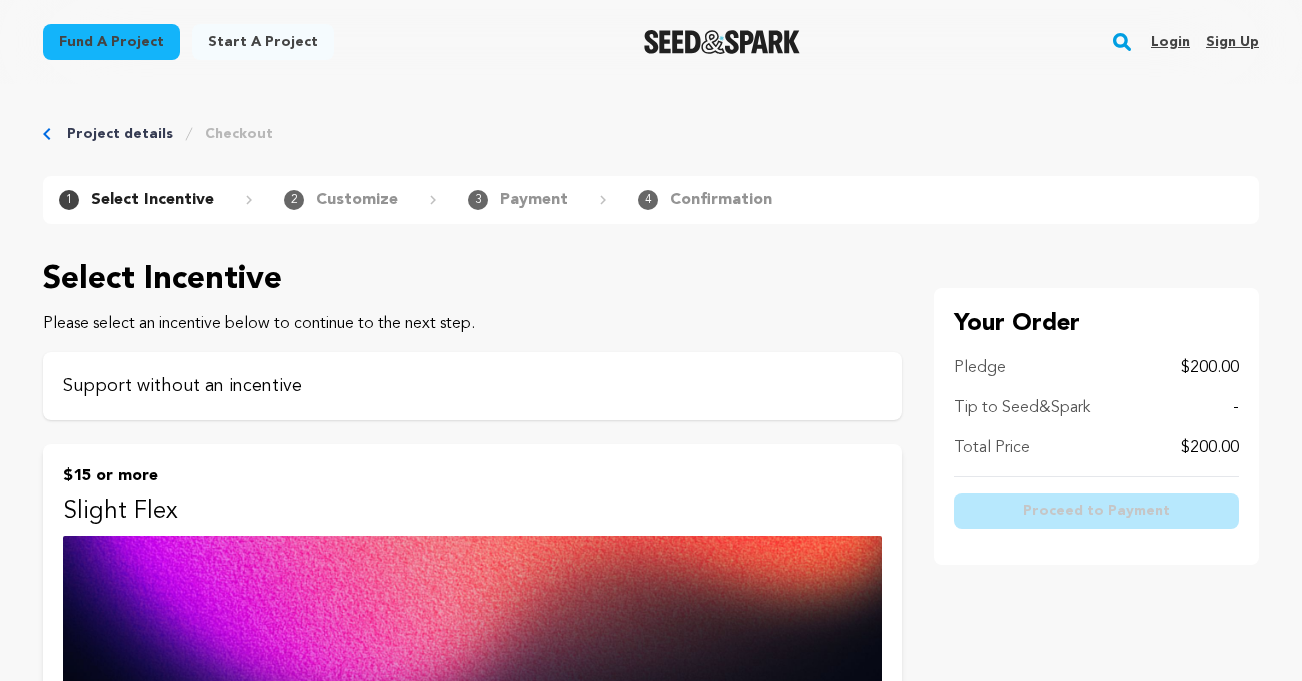 click on "Support without an incentive" at bounding box center (472, 386) 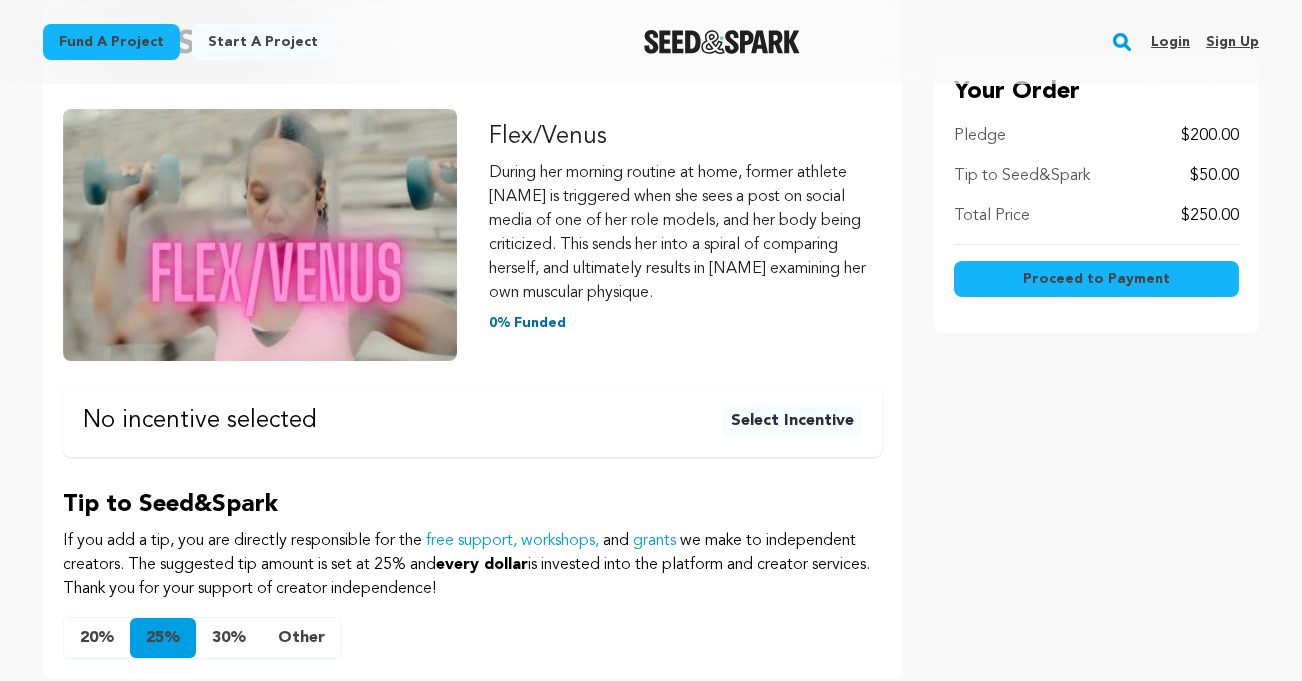 scroll, scrollTop: 390, scrollLeft: 0, axis: vertical 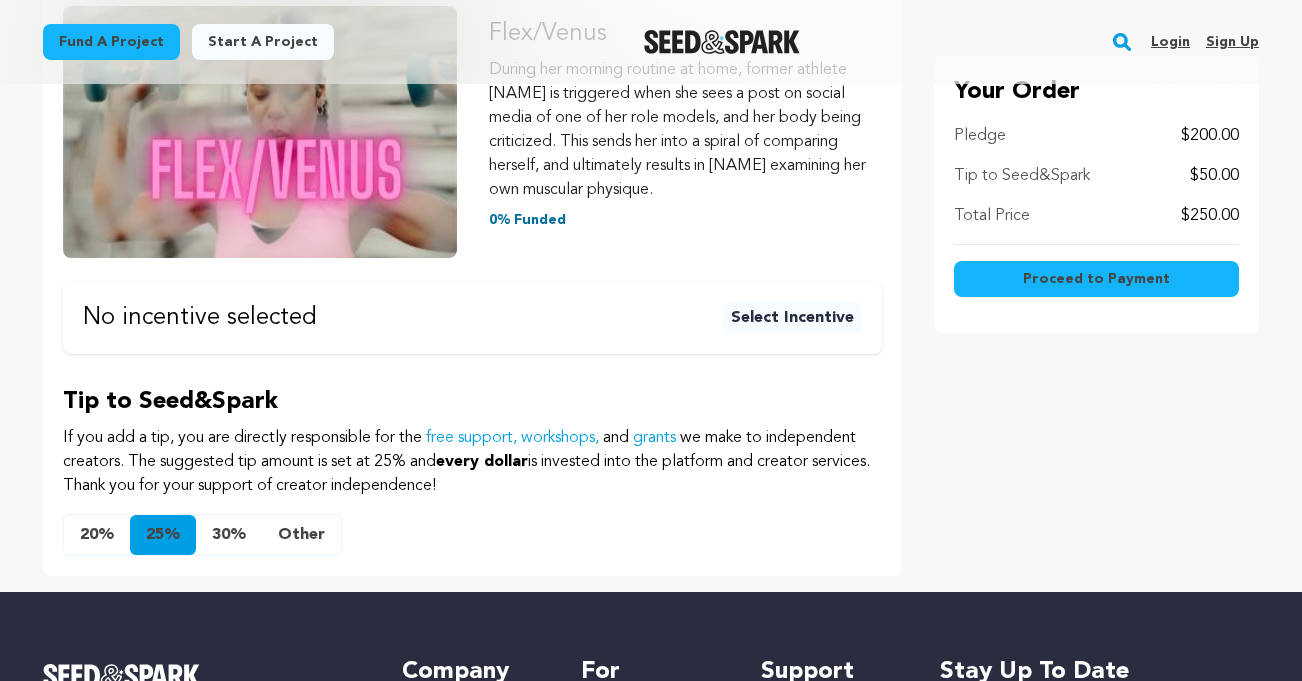 click on "Other" at bounding box center (301, 535) 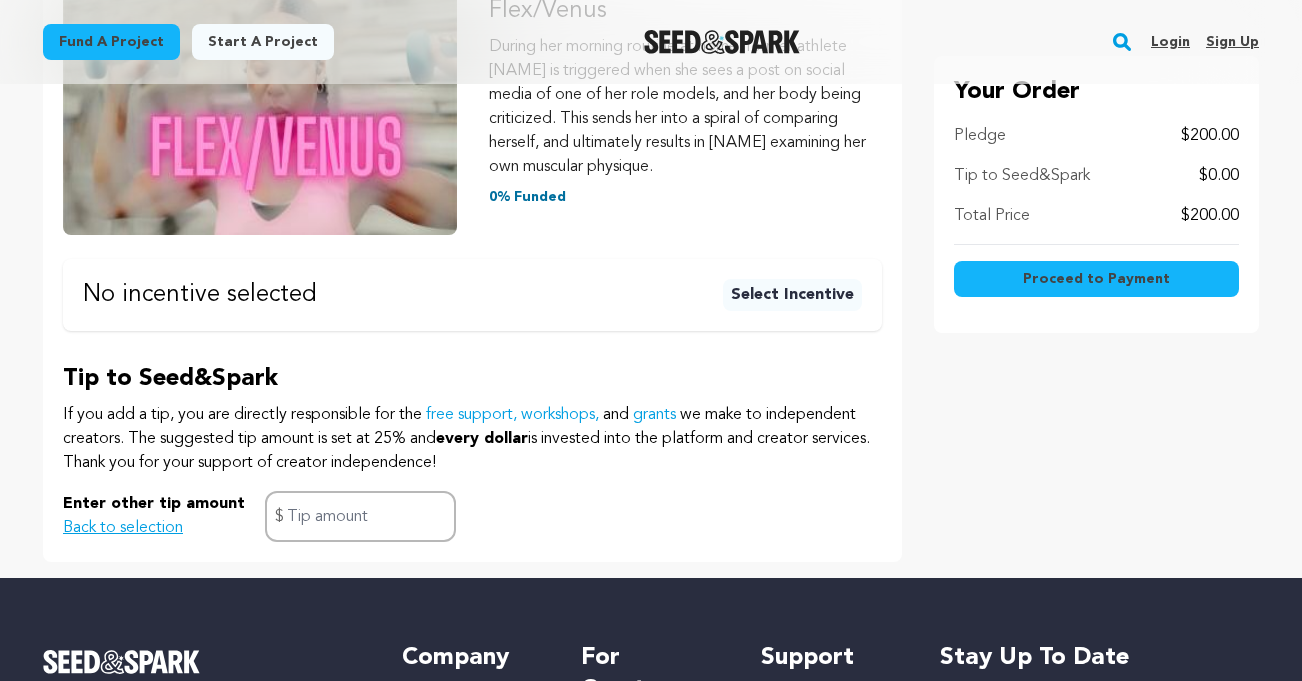 scroll, scrollTop: 415, scrollLeft: 0, axis: vertical 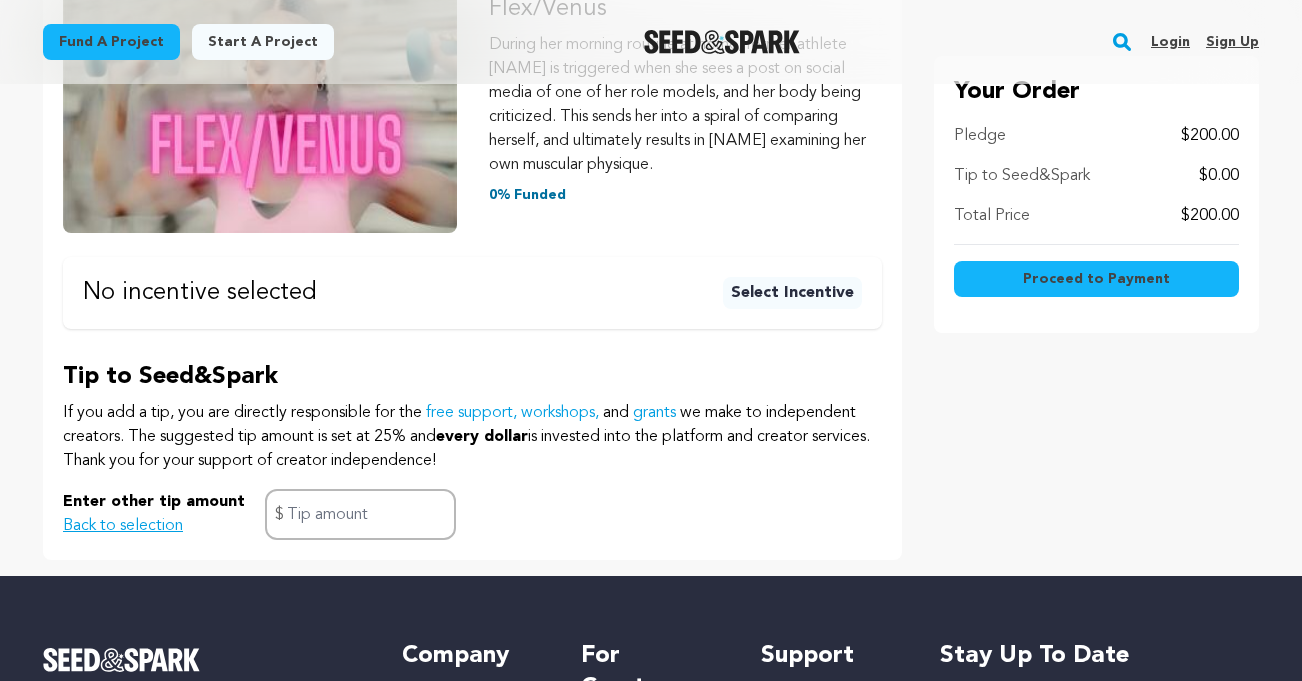 click on "Proceed to Payment" at bounding box center [1096, 279] 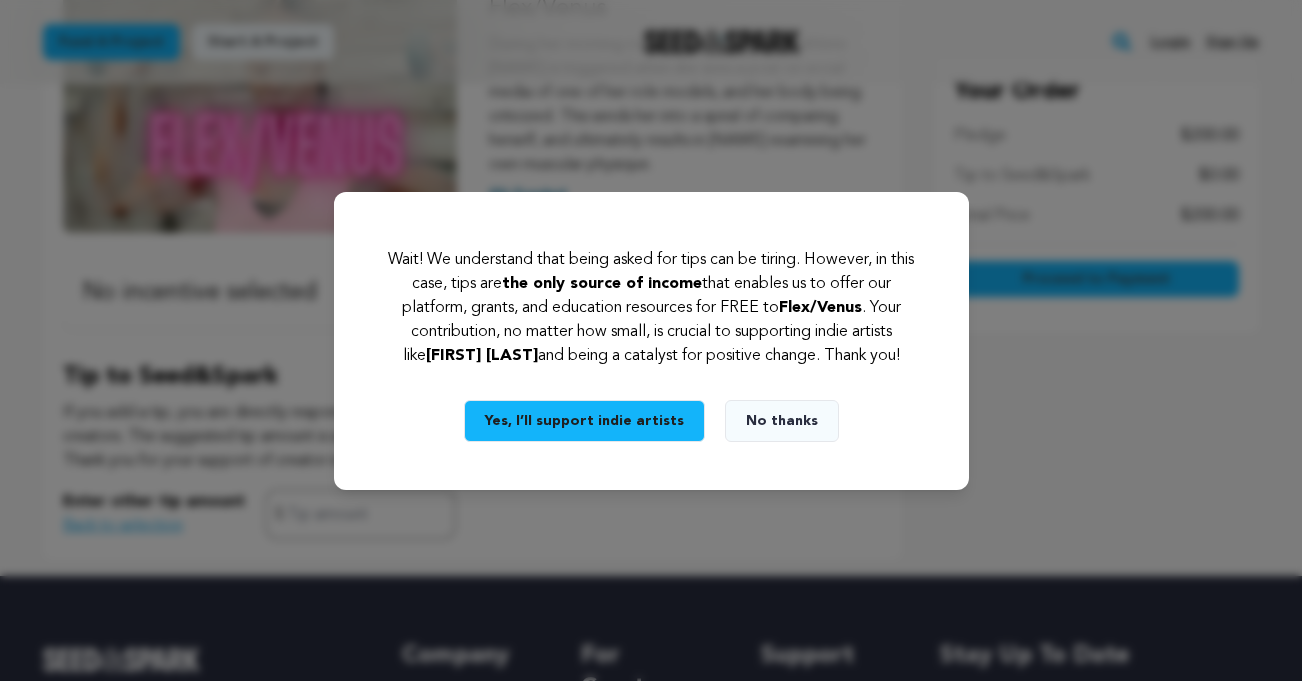 click on "No thanks" at bounding box center [782, 421] 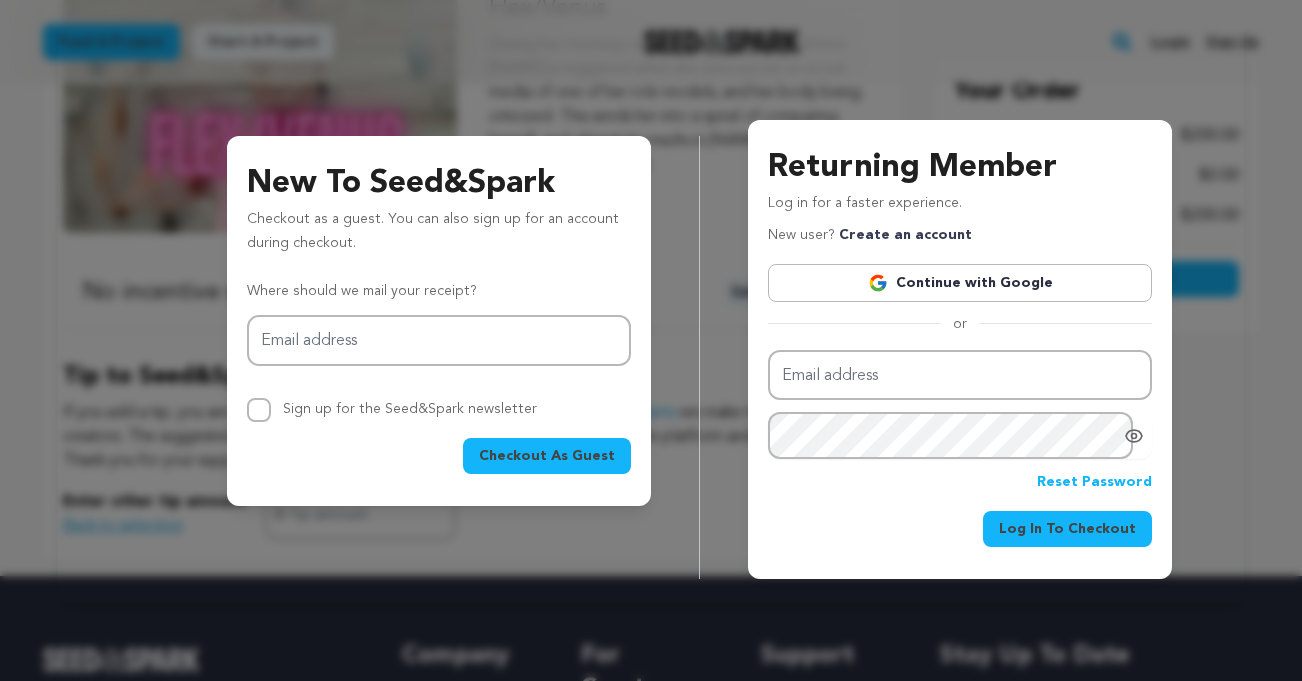 click on "Continue with Google" at bounding box center [960, 283] 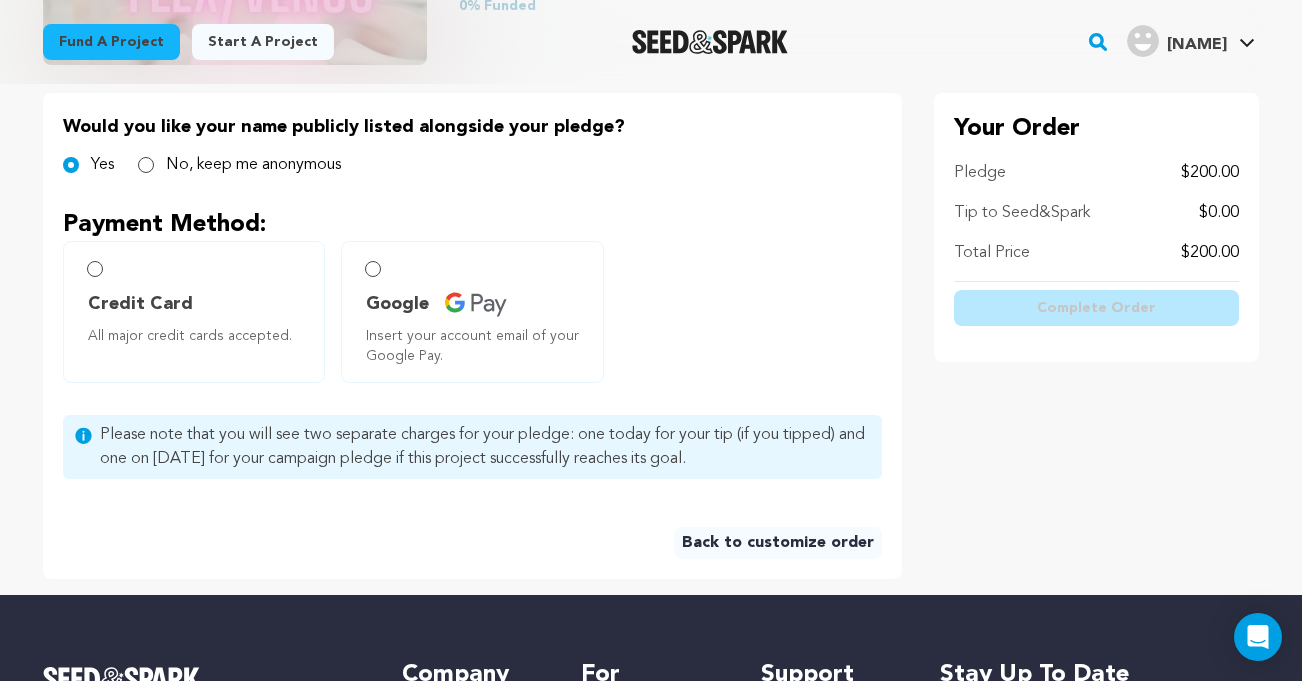 scroll, scrollTop: 417, scrollLeft: 0, axis: vertical 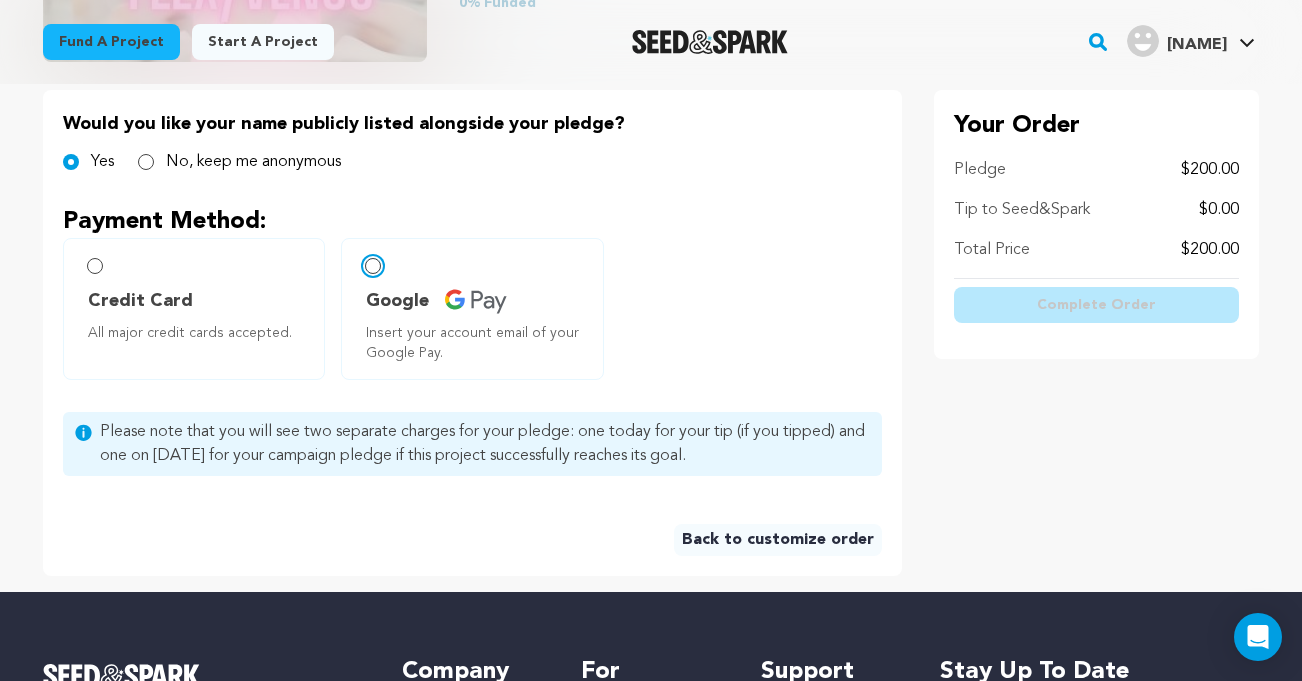 click on "Google
Insert your account email of your Google Pay." at bounding box center [373, 266] 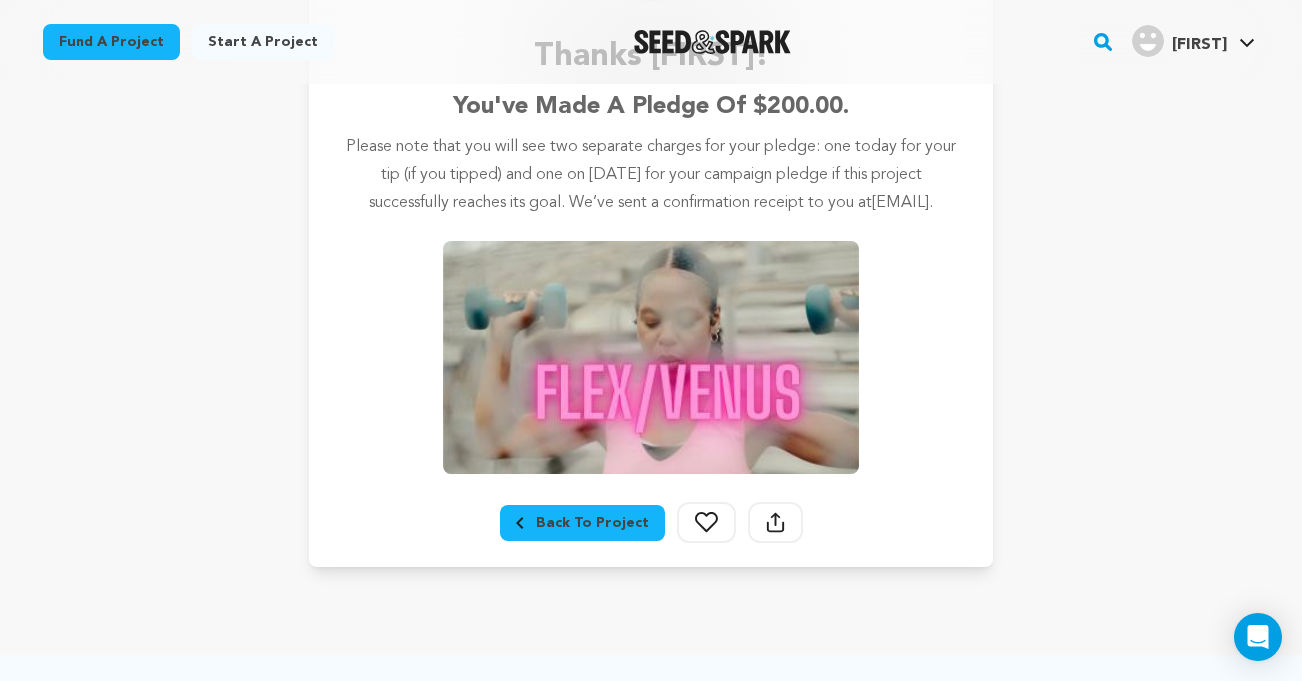 scroll, scrollTop: 378, scrollLeft: 0, axis: vertical 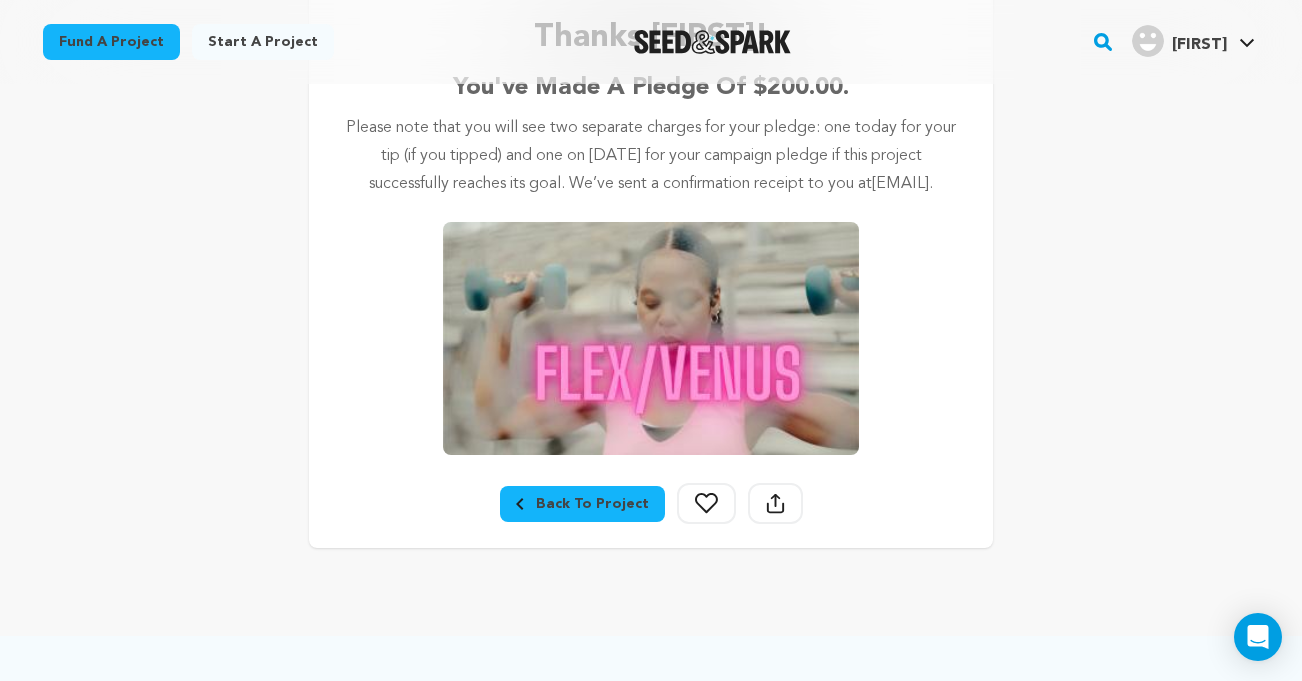 click on "Back To Project" at bounding box center (582, 504) 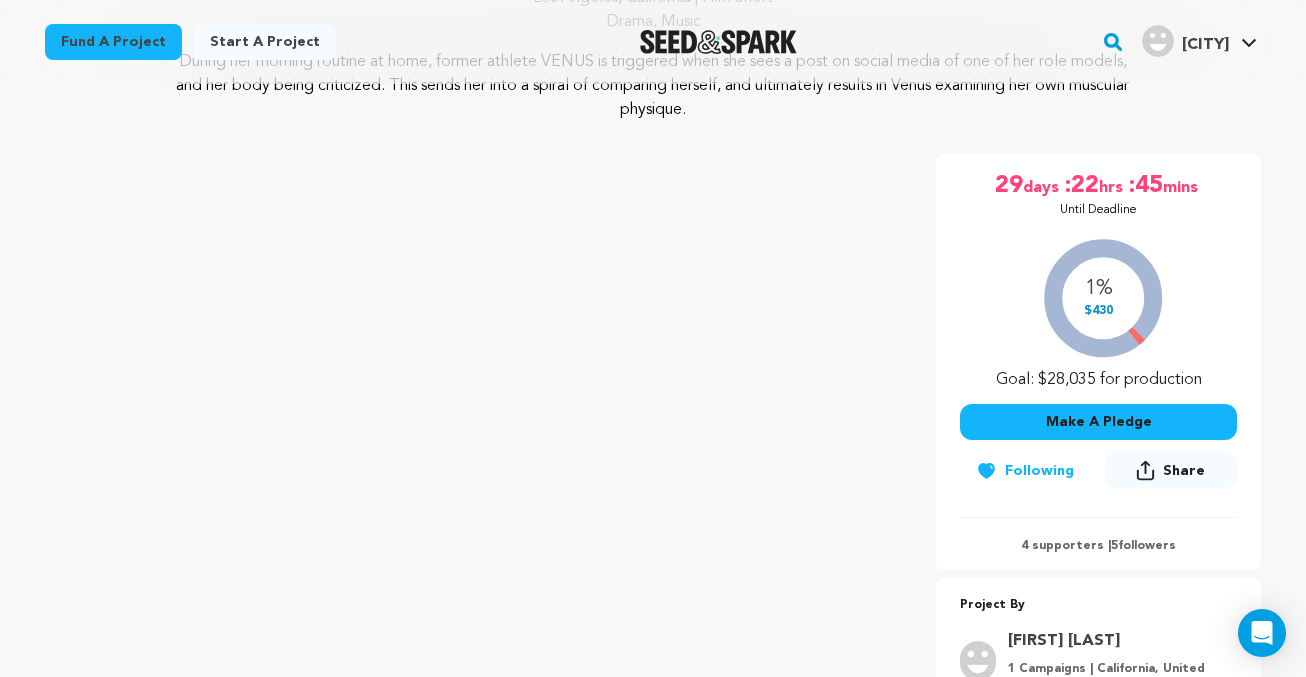 scroll, scrollTop: 278, scrollLeft: 0, axis: vertical 